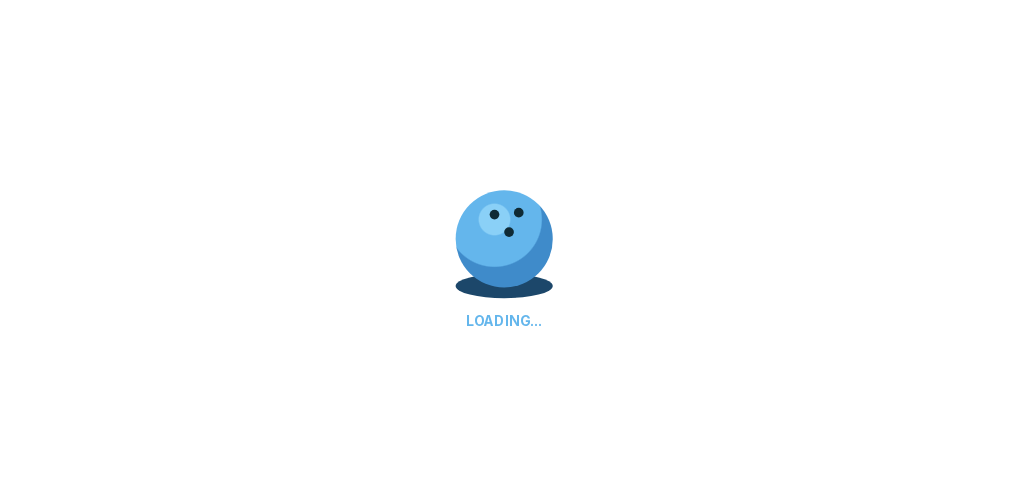 scroll, scrollTop: 0, scrollLeft: 0, axis: both 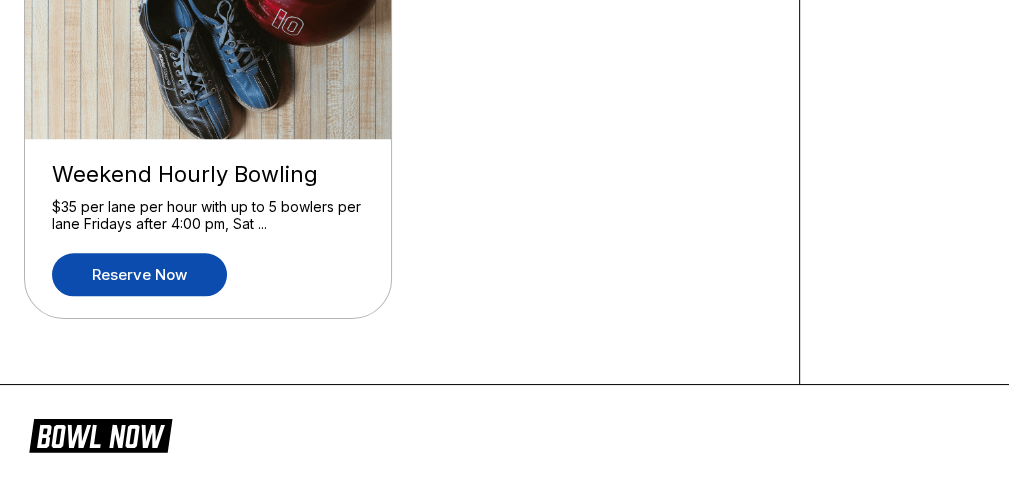 click on "Reserve now" at bounding box center (139, 274) 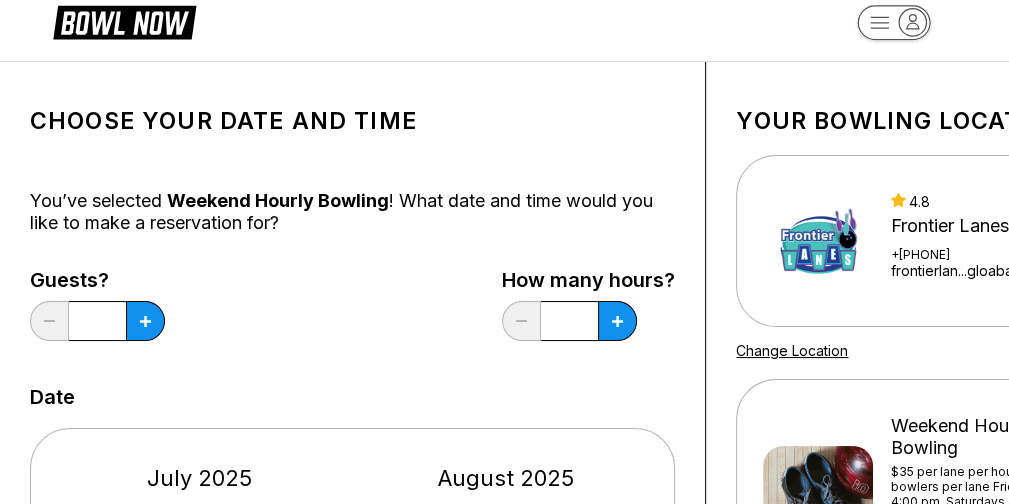scroll, scrollTop: 120, scrollLeft: 0, axis: vertical 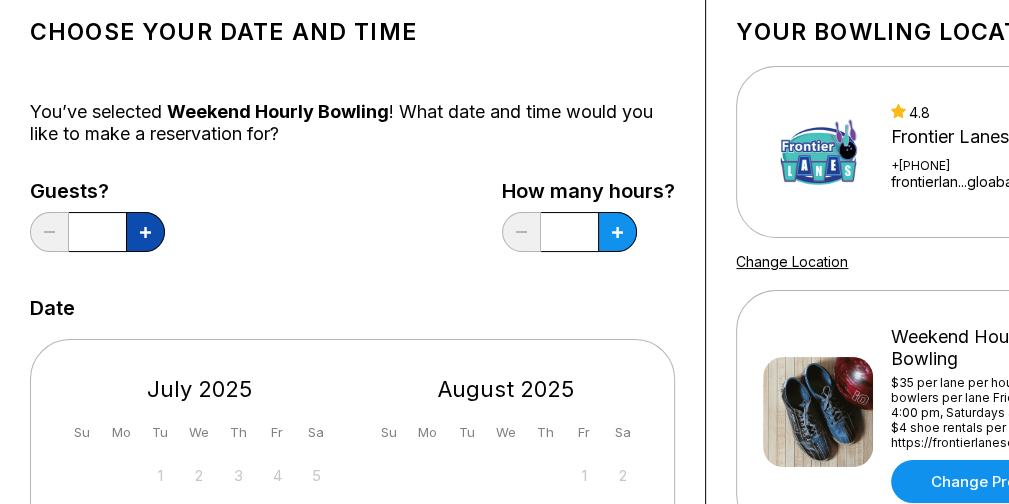 click at bounding box center [145, 232] 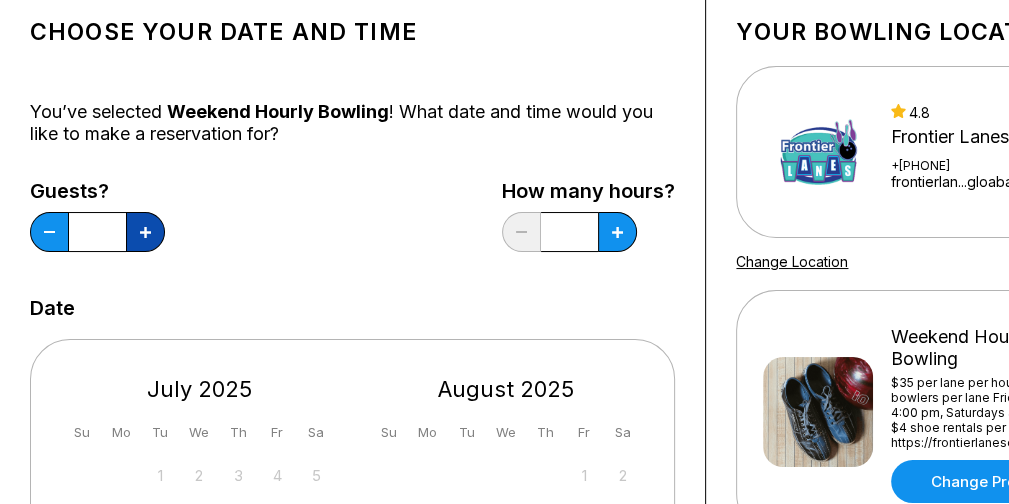click at bounding box center (145, 232) 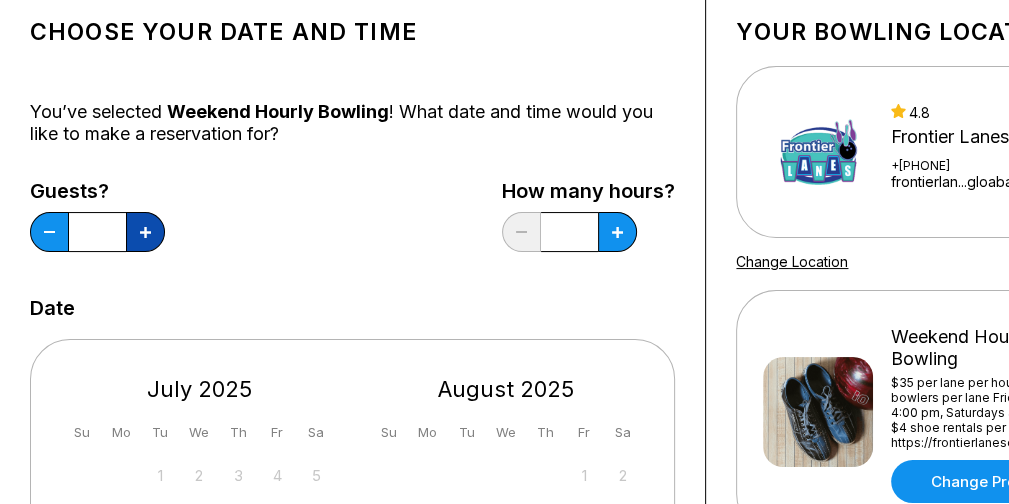click at bounding box center [145, 232] 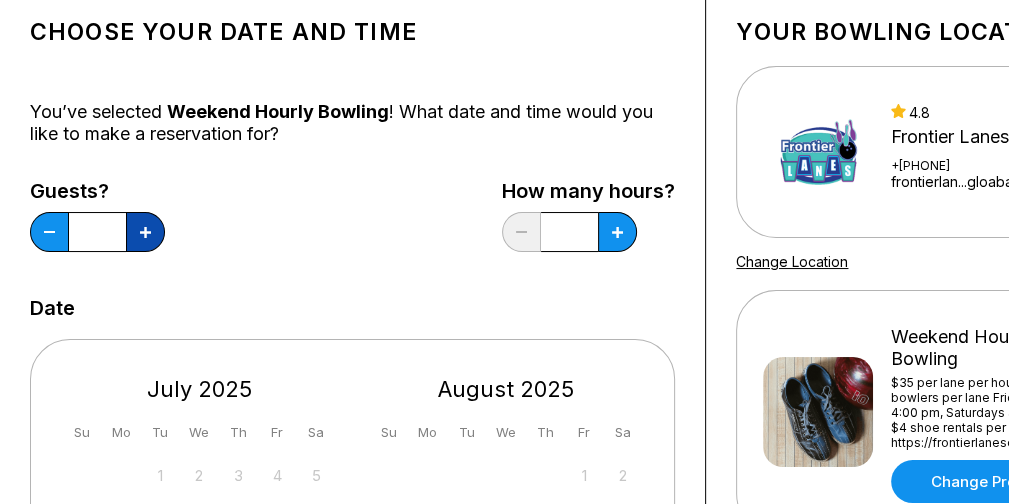click at bounding box center (145, 232) 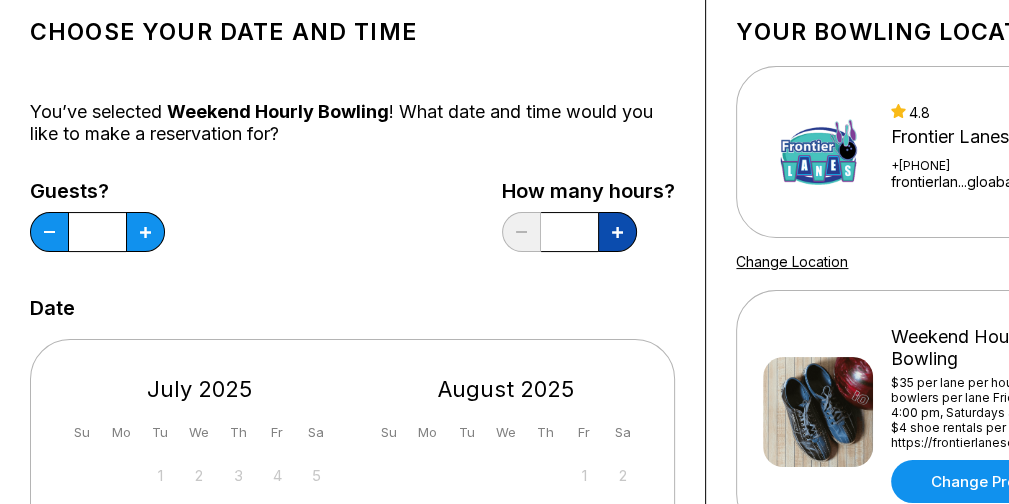 click at bounding box center (145, 232) 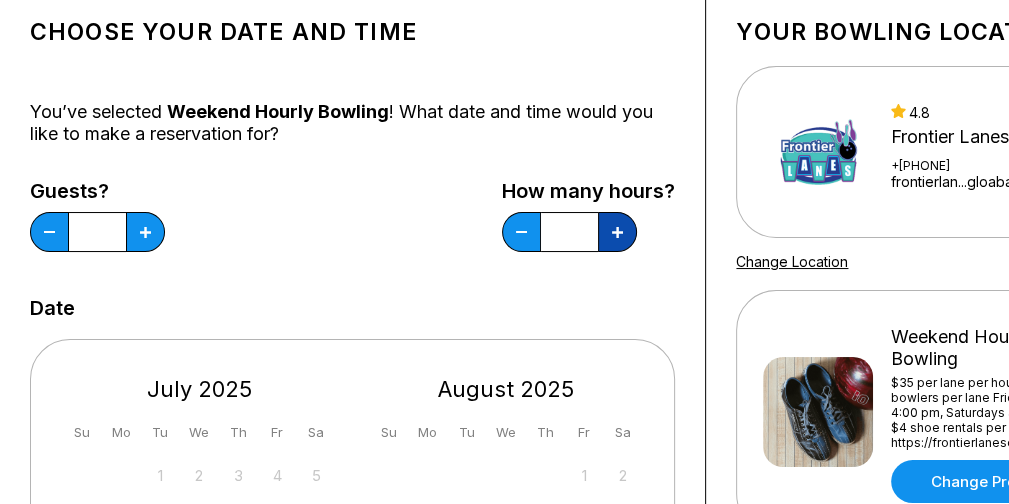 click at bounding box center [145, 232] 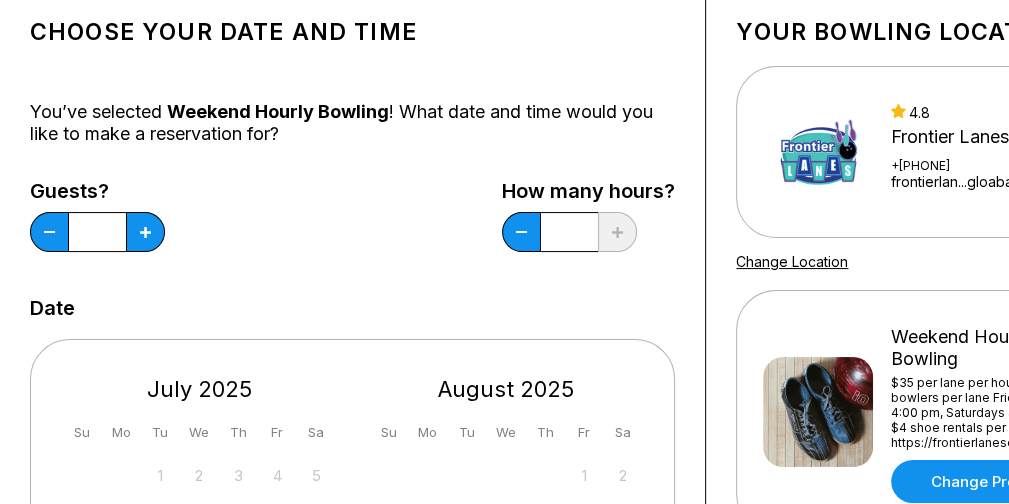 click on "Guests? ** How many hours? *" at bounding box center (352, 221) 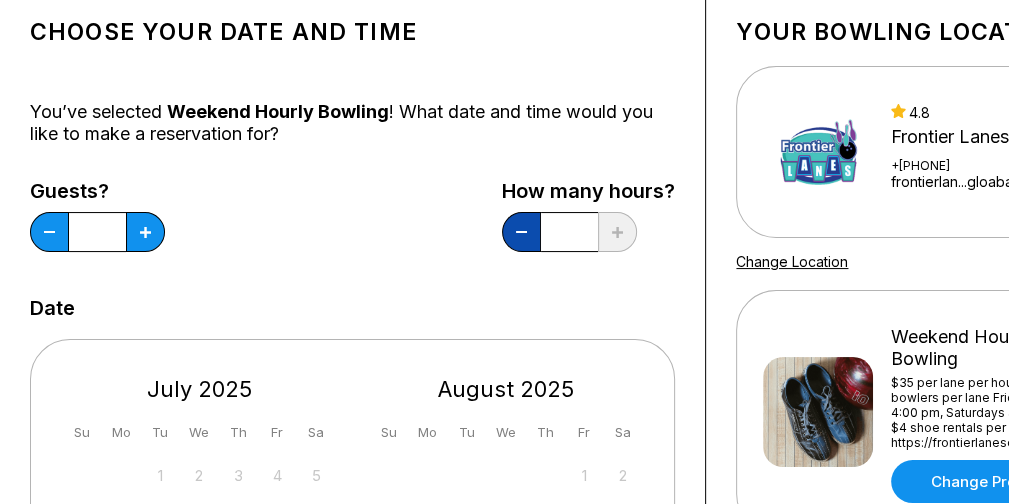 click at bounding box center (49, 232) 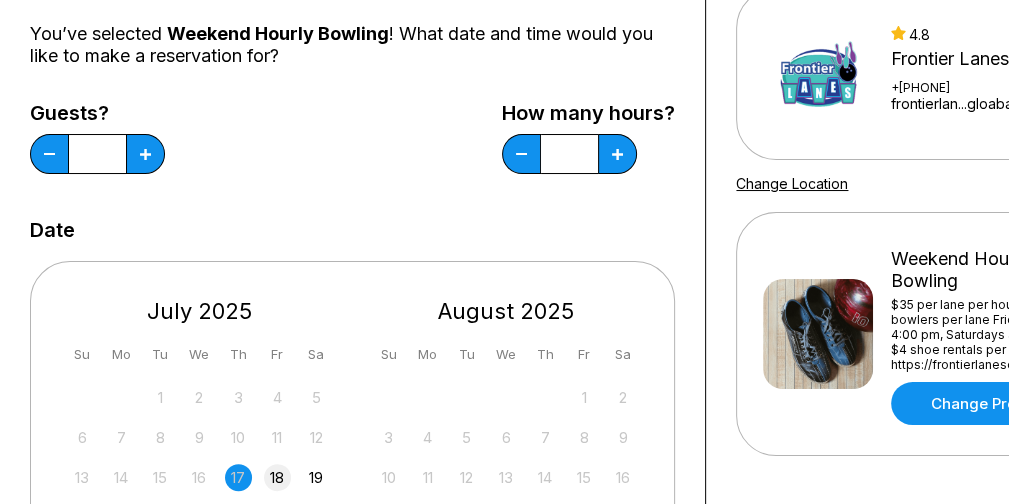 scroll, scrollTop: 360, scrollLeft: 0, axis: vertical 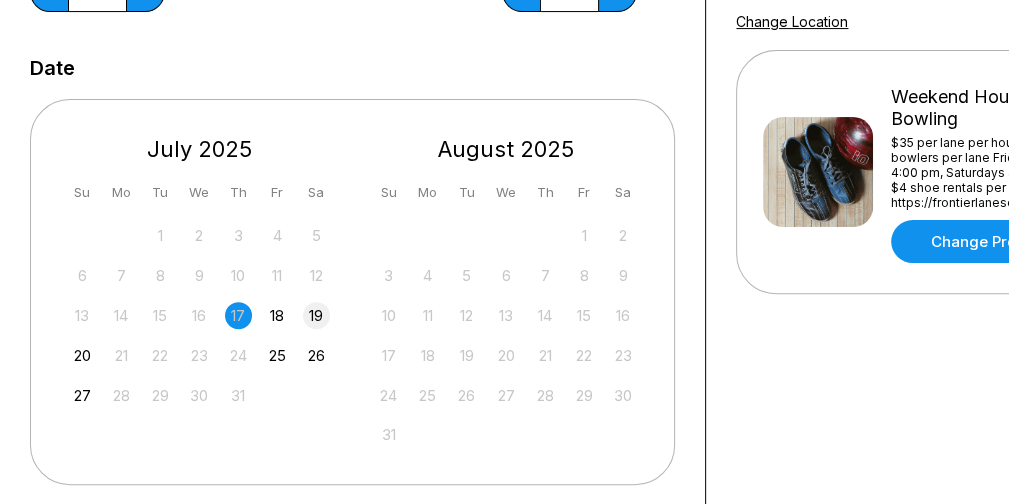 click on "19" at bounding box center [316, 315] 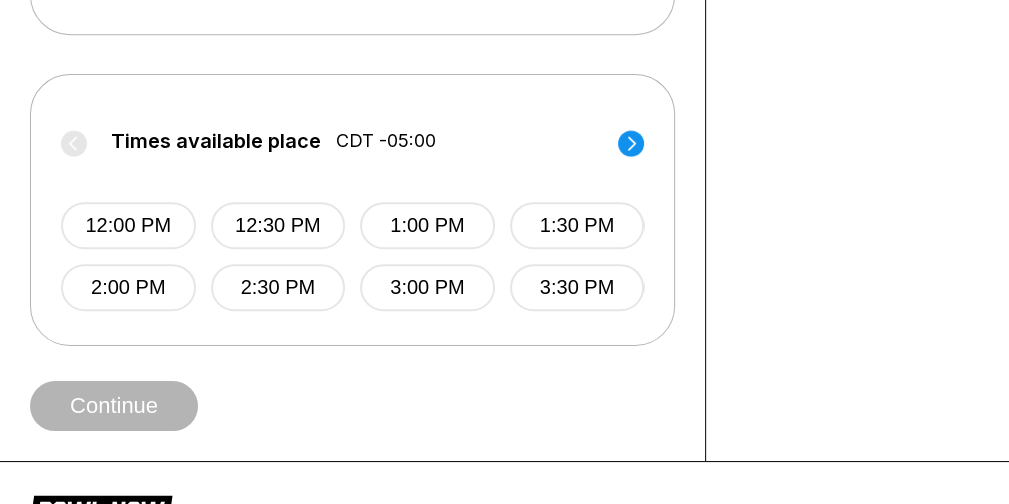 scroll, scrollTop: 840, scrollLeft: 0, axis: vertical 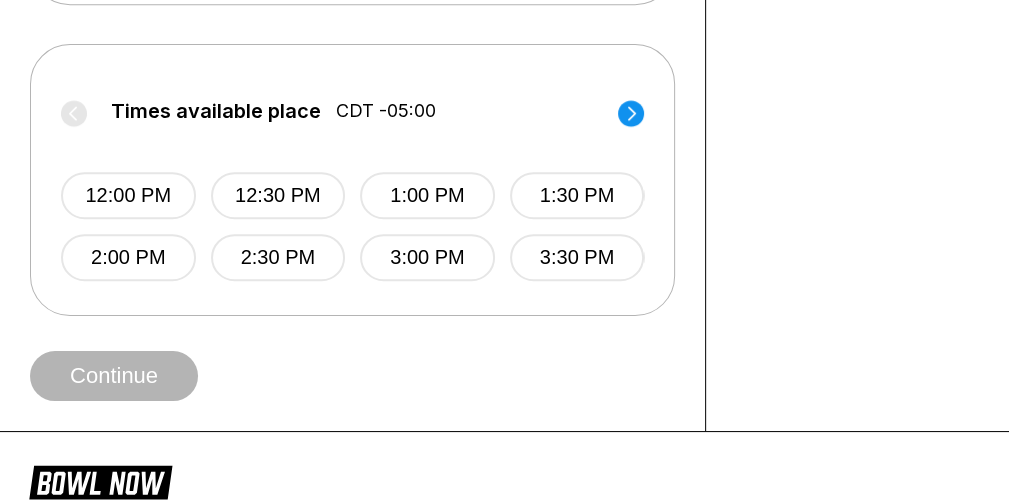 click 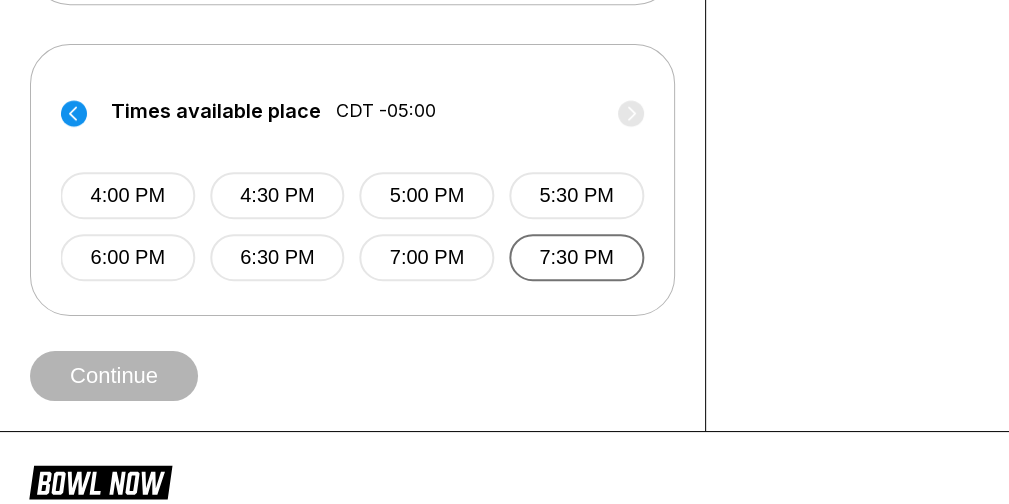 click on "7:30 PM" at bounding box center [576, 257] 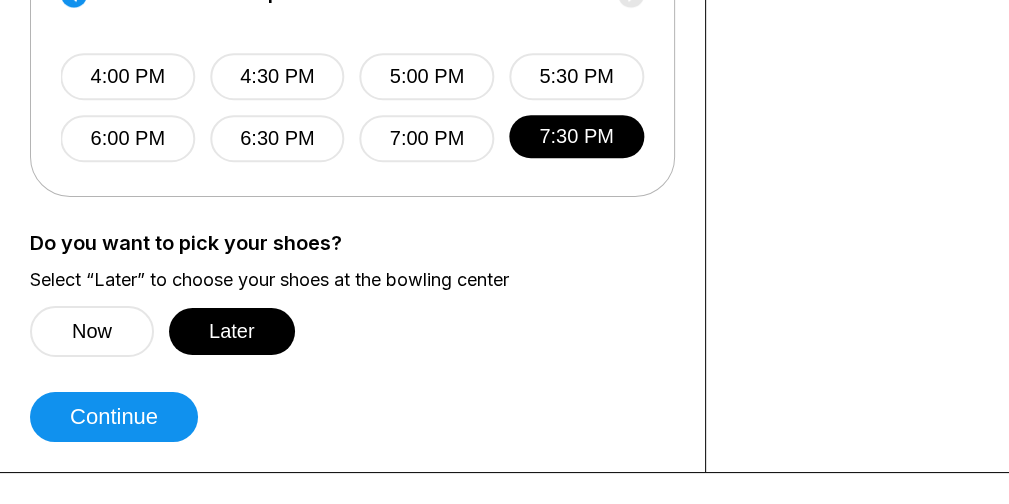 scroll, scrollTop: 960, scrollLeft: 0, axis: vertical 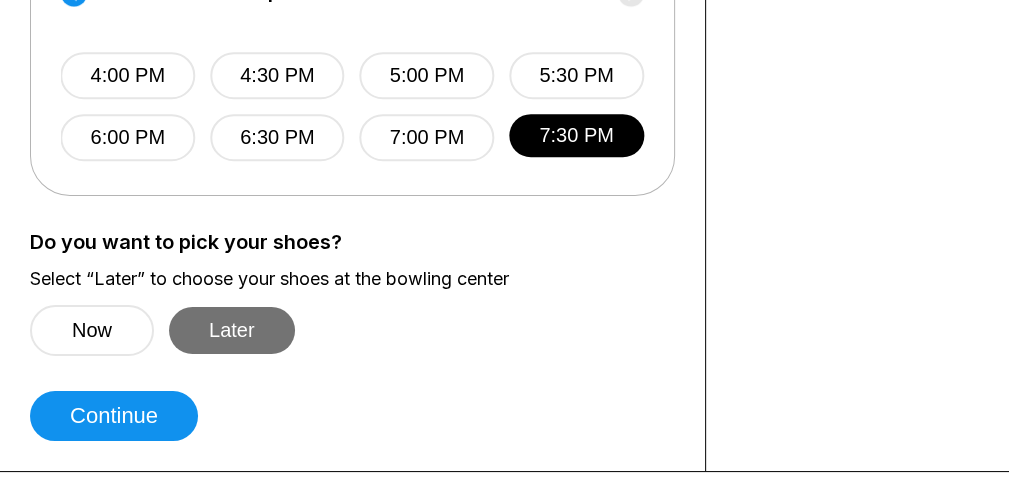 click on "Later" at bounding box center [232, 330] 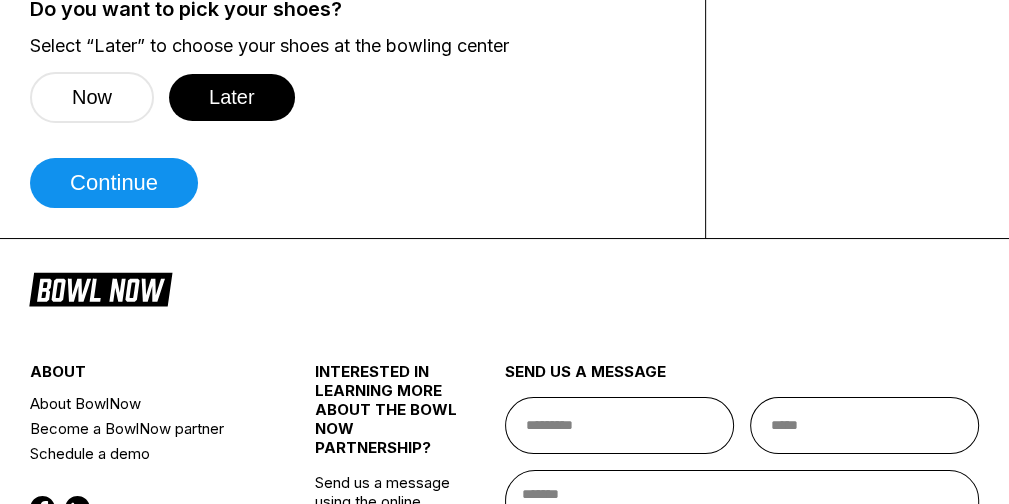 scroll, scrollTop: 1200, scrollLeft: 0, axis: vertical 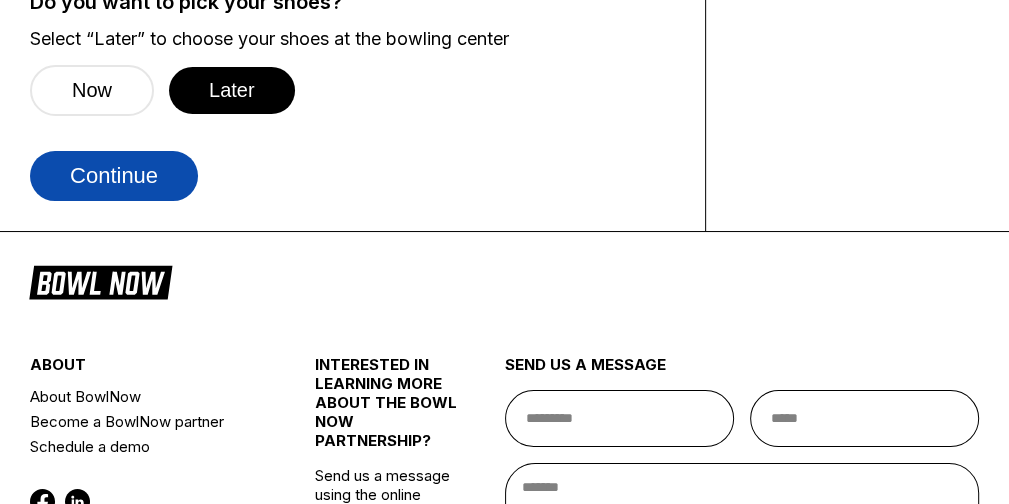 click on "Continue" at bounding box center (114, 176) 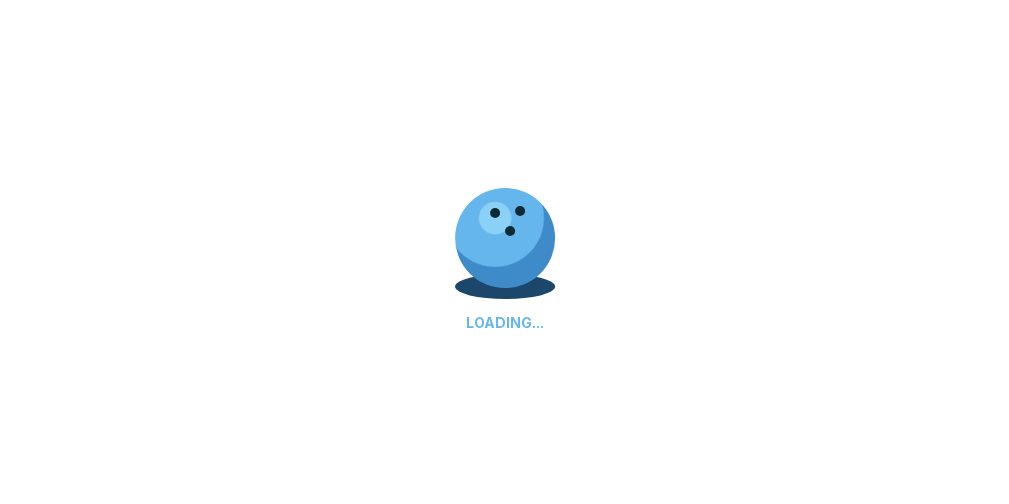 select on "**" 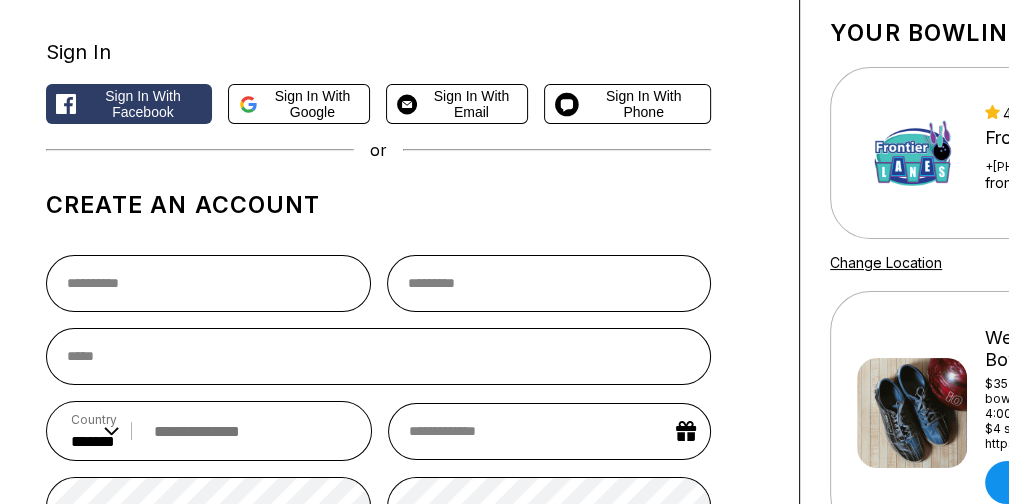 scroll, scrollTop: 120, scrollLeft: 0, axis: vertical 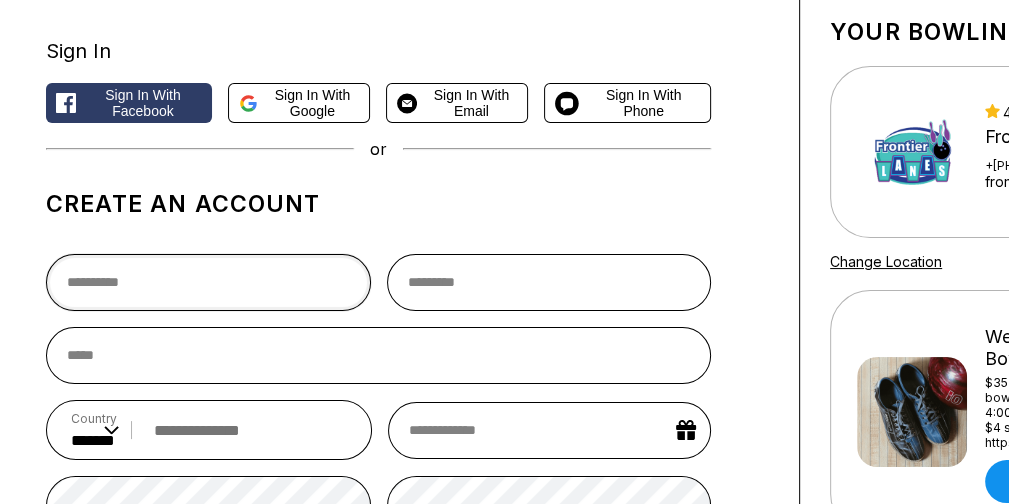 click at bounding box center [208, 282] 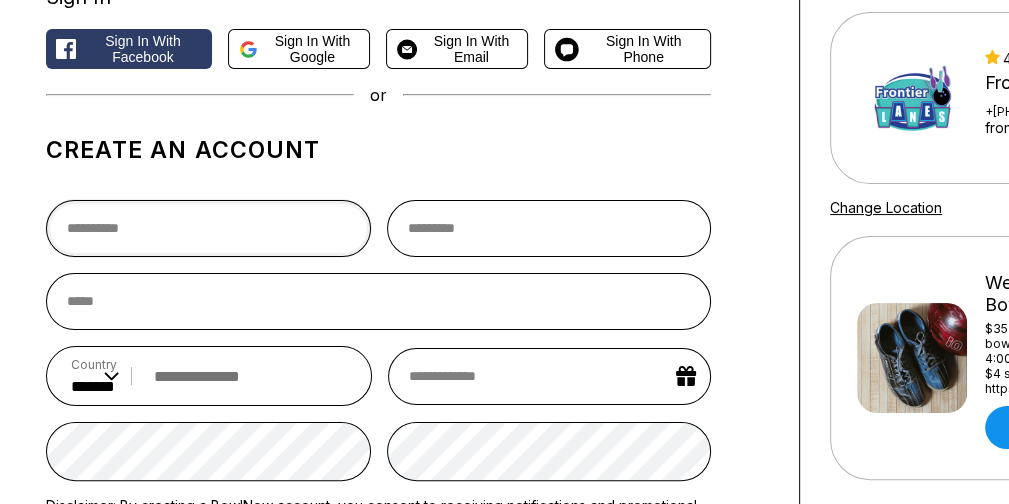 scroll, scrollTop: 240, scrollLeft: 0, axis: vertical 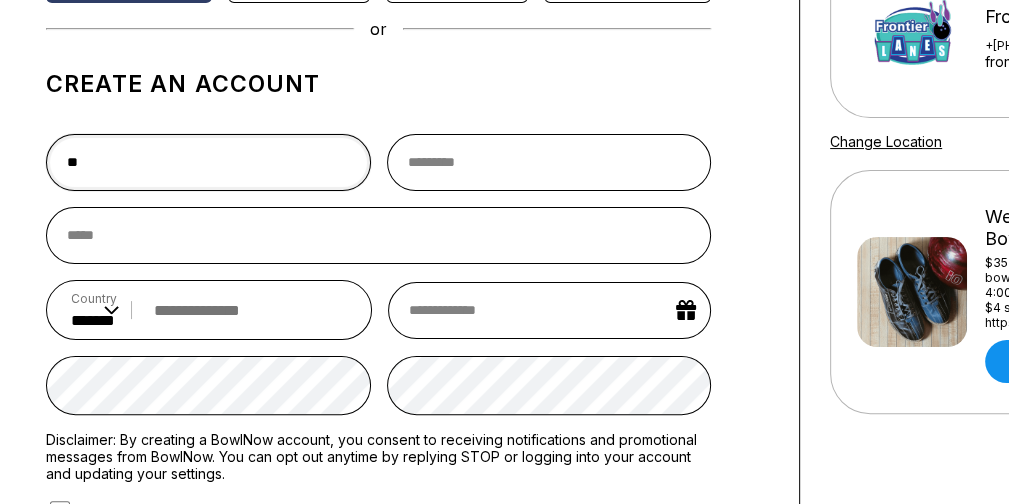 type on "*" 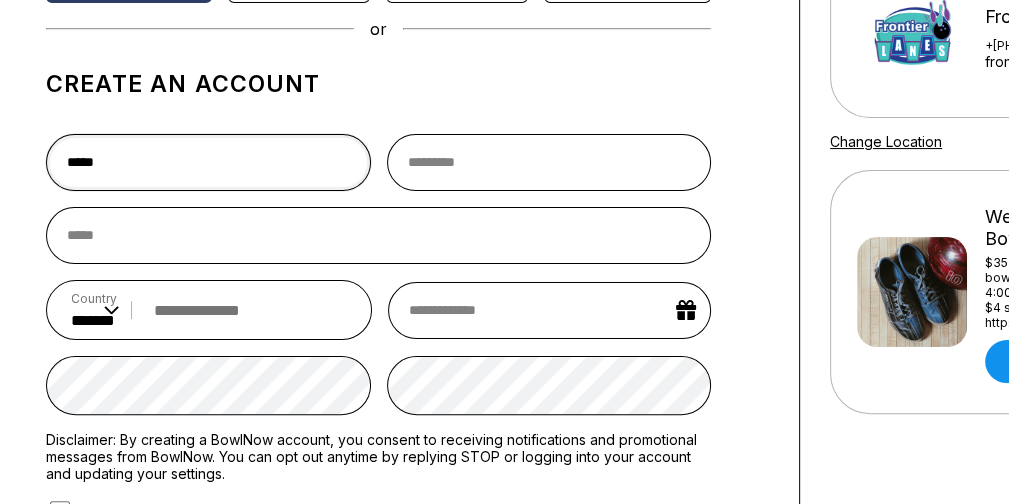 type on "*****" 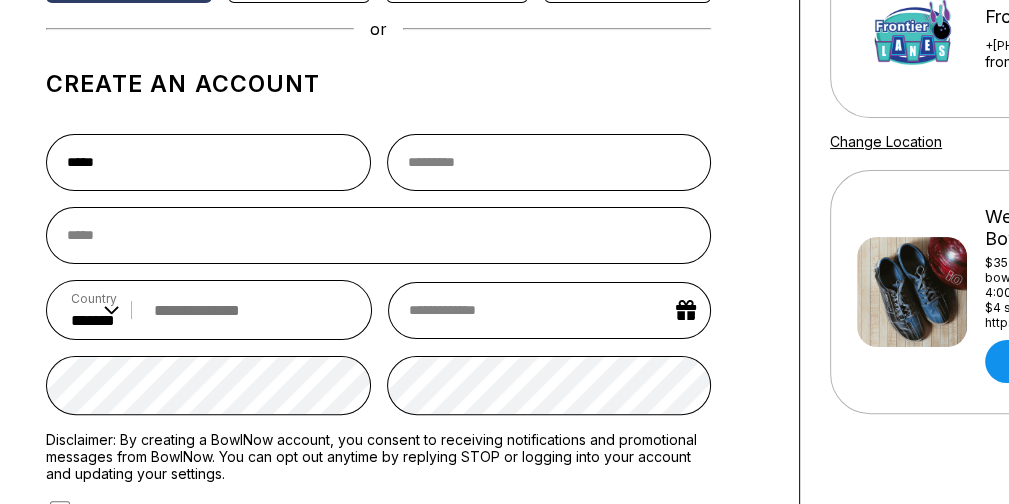 click on "***** Country ** * *** ** * *** ** * *** ** * ** ** * * ** * * ** * *** ** * *** ** * *** ** * ** ** * * ** * ** ** * ** ** * *** ** * *** ** * *** ** * *** ** * * ** * *** ** * ** ** * *** ** * *** ** * *** ** * *** ** * *** ** * *** ** * * ** * *** ** * *** ** * *** ** * ** ** * * ** * *** ** * *** ** * *** ** * *** ** * * ** * ** ** * *** ** * *** ** * *** ** * ** ** * *** ** * *** ** * ** ** * *** ** * ** ** * ** ** * *** ** * ** ** * *** ** * *** ** * ** ** * *** ** * *** ** * ** ** * *** ** * ** ** * * ** * * ** * *** ** * *** ** * *** ** * ** ** * *** ** * *** ** * ** ** * *** ** * *** ** * *** ** * *** ** * *** ** * *** ** * ** ** * *** ** * ** ** * * ** * *** ** * *** ** * ** ** * *** ** * *** ** * *** ** * *** ** * *** ** * *** ** * *** ** * ** ** * *** ** * * ** * *** ** * *** ** * *** ** * *** ** * *** ** * *** ** * ** ** * ** ** * *** ** * *** ** * ** ** * ** ** * *** ** * *** ** * ** ** * *** ** * ** ** * * ** * *** ** * ** ** * *** ** * *** ** * *** ** * *** ** * *** ** * *** ** * *** ** * *** **" at bounding box center (378, 369) 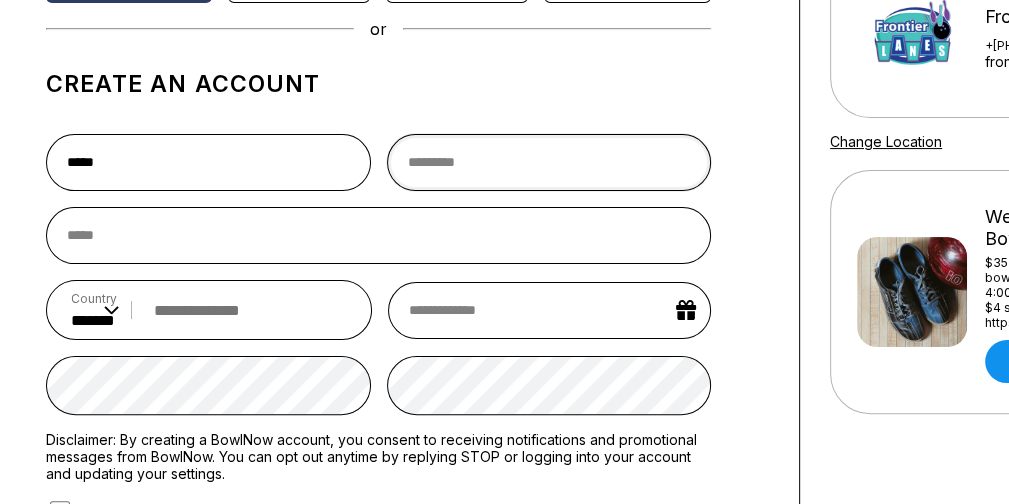 click at bounding box center [549, 162] 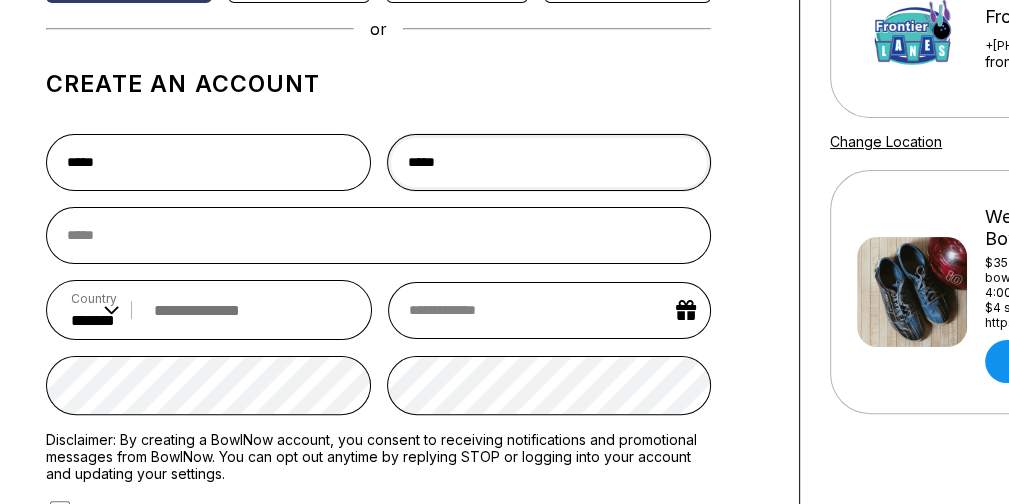 type on "*****" 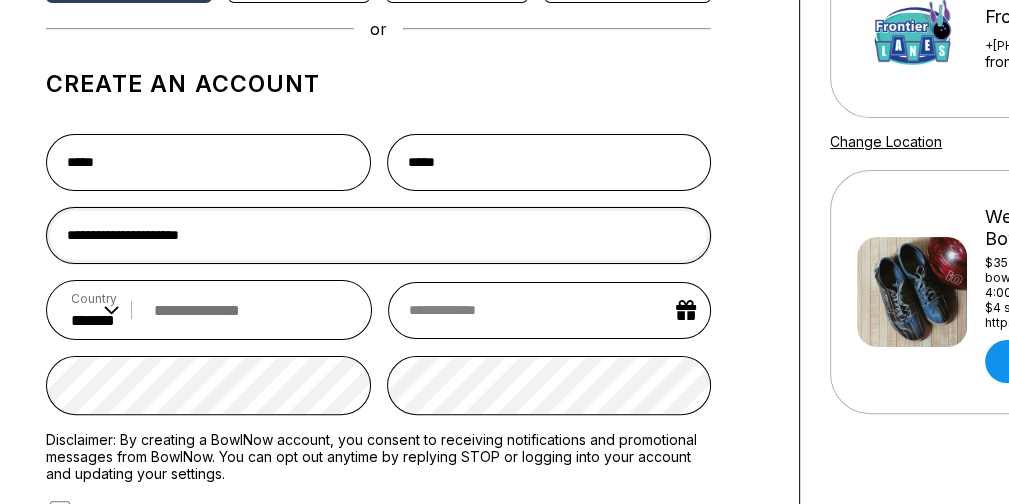 type on "**********" 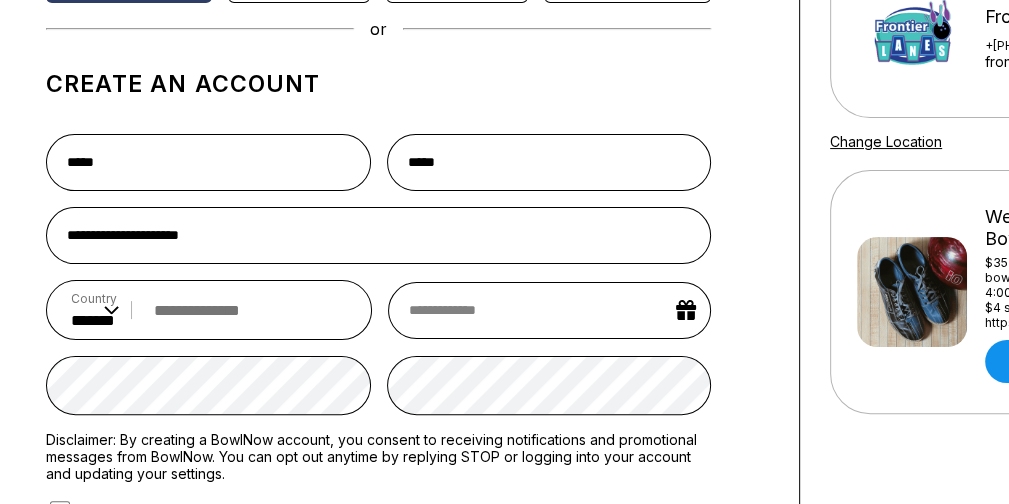 click at bounding box center [245, 310] 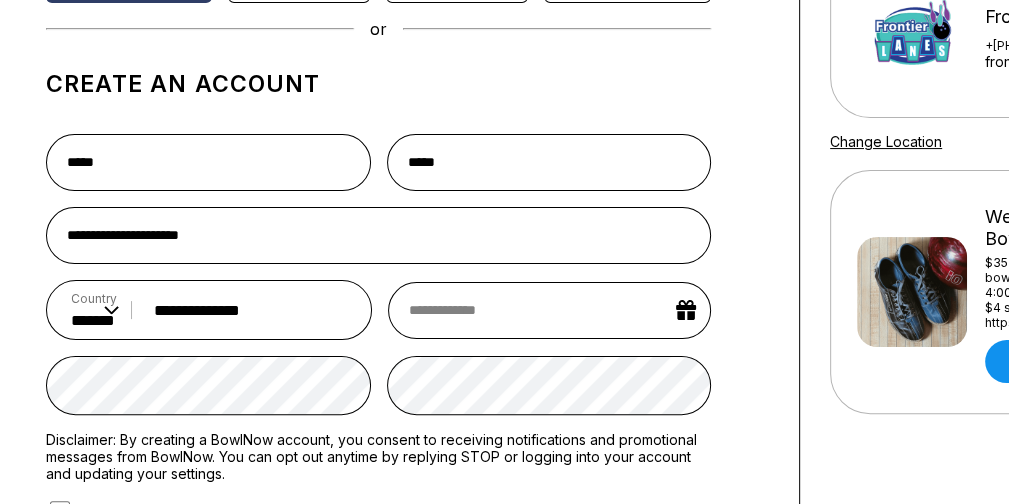 type on "**********" 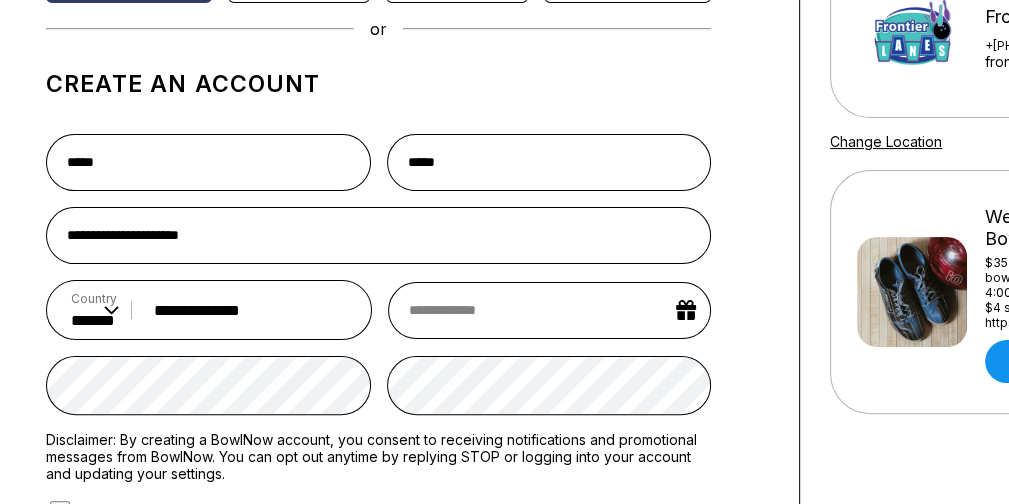 click at bounding box center [549, 310] 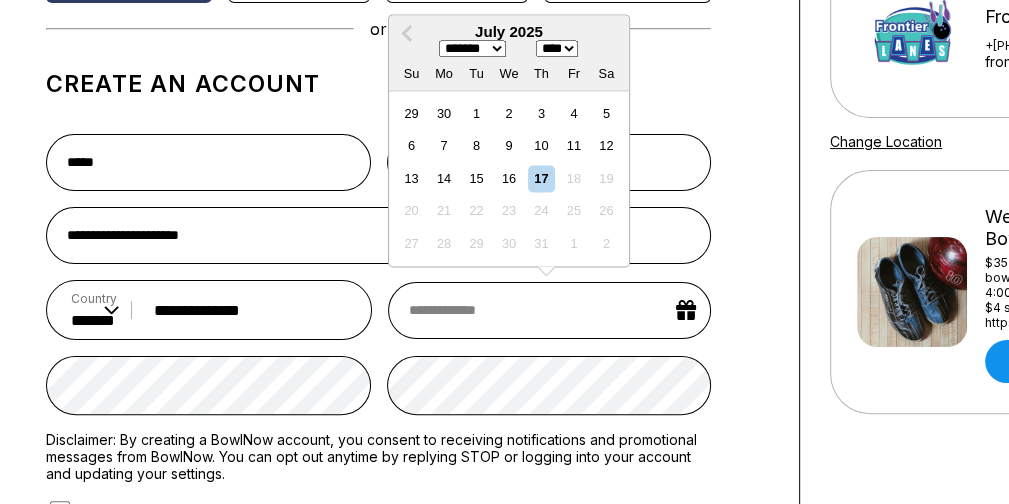 type on "*" 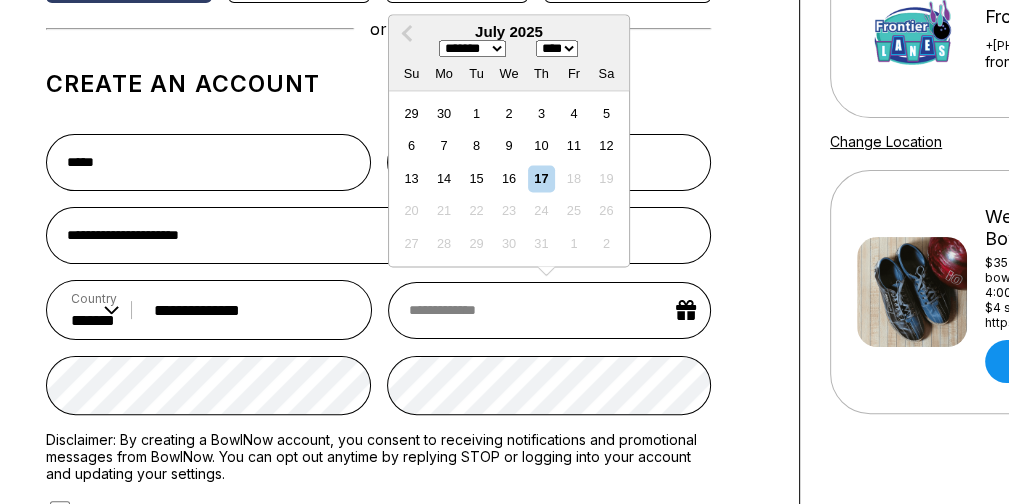 select on "*" 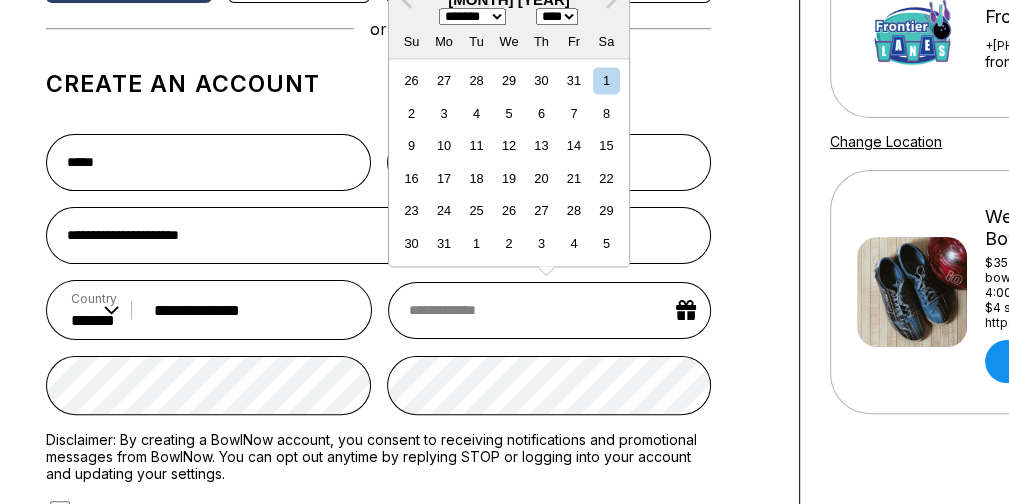 type on "*" 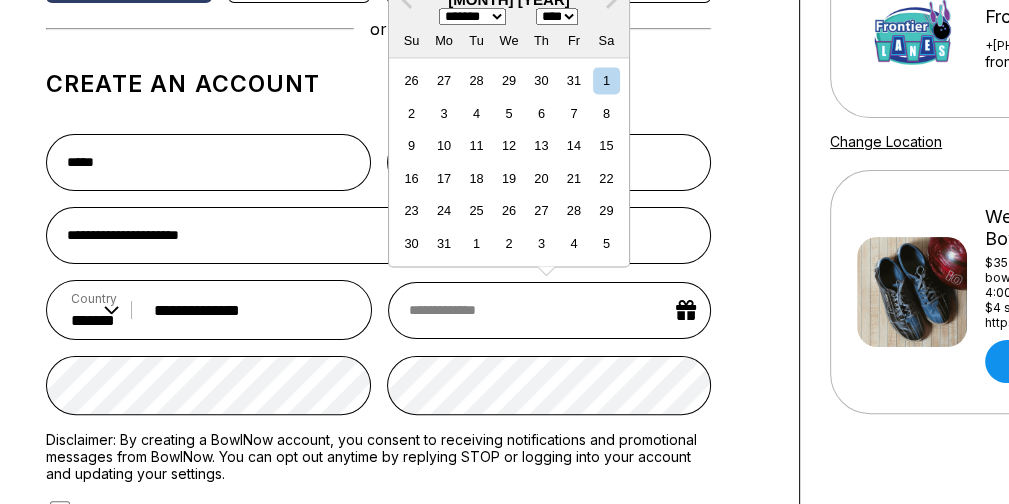 type on "*" 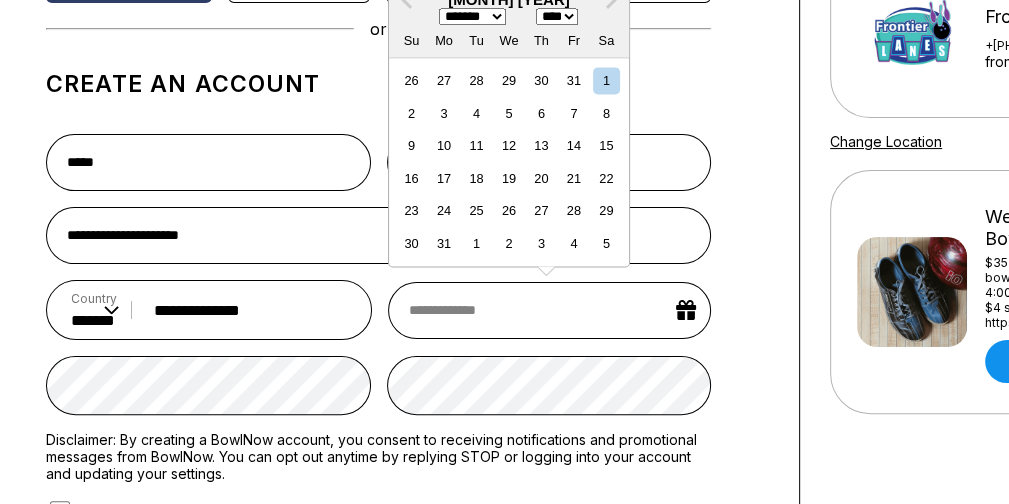 select on "*" 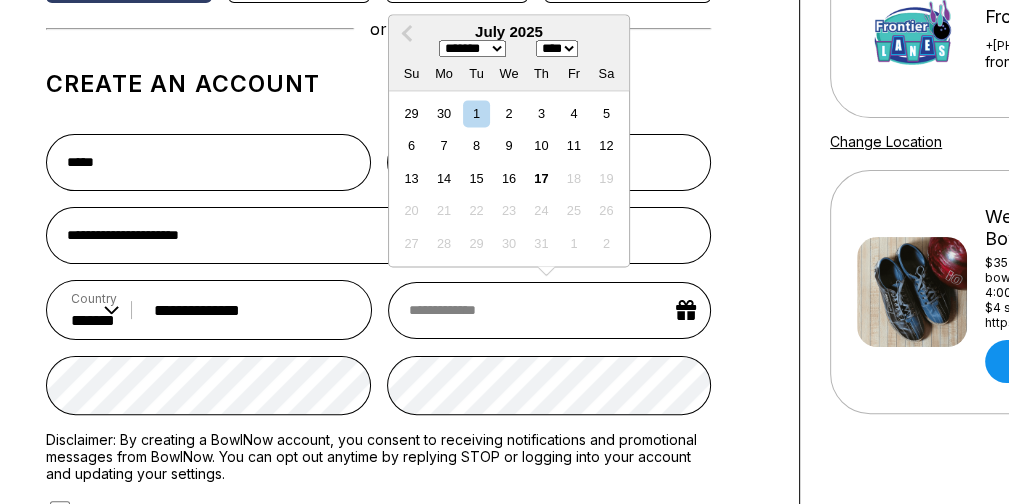click on "******* ******** ***** ***** *** **** **** ****** ********* ******* ******** ********" at bounding box center (472, 49) 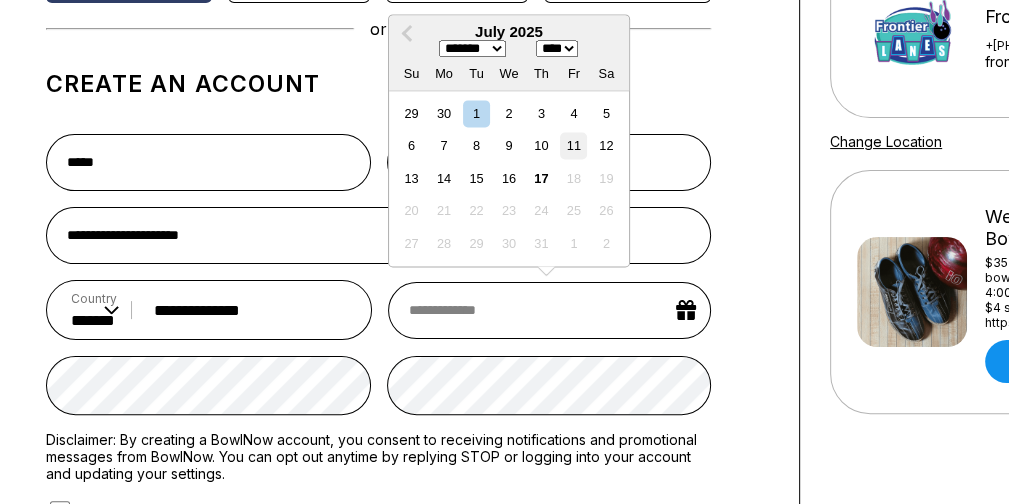 click on "11" at bounding box center [573, 146] 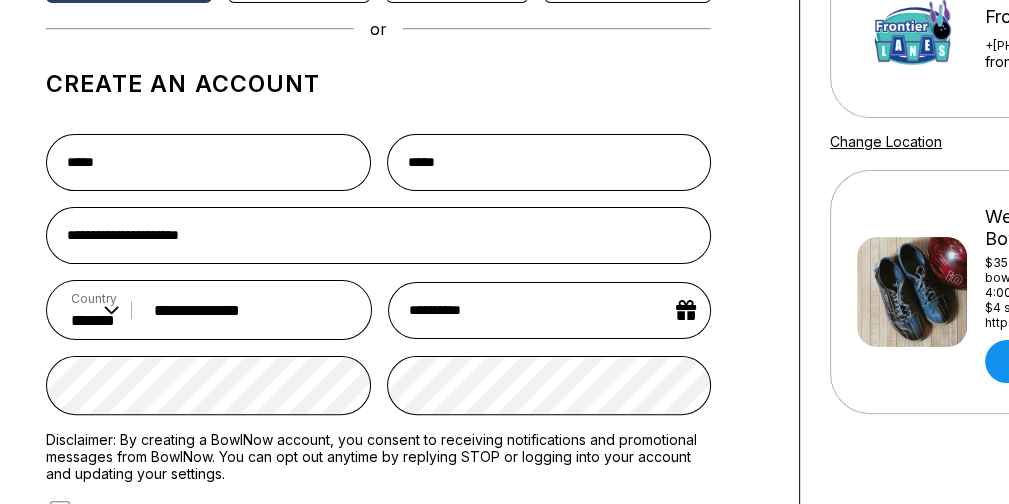 click on "**********" at bounding box center [549, 310] 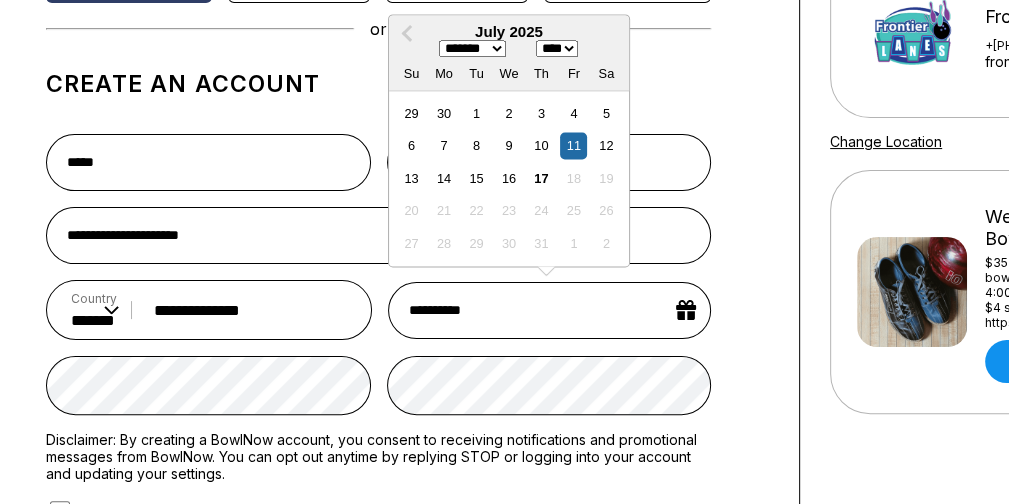 click on "**** **** **** **** **** **** **** **** **** **** **** **** **** **** **** **** **** **** **** **** **** **** **** **** **** **** **** **** **** **** **** **** **** **** **** **** **** **** **** **** **** **** **** **** **** **** **** **** **** **** **** **** **** **** **** **** **** **** **** **** **** **** **** **** **** **** **** **** **** **** **** **** **** **** **** **** **** **** **** **** **** **** **** **** **** **** **** **** **** **** **** **** **** **** **** **** **** **** **** **** **** **** **** **** **** **** **** **** **** **** **** **** **** **** **** **** **** **** **** **** **** **** **** **** **** ****" at bounding box center [557, 49] 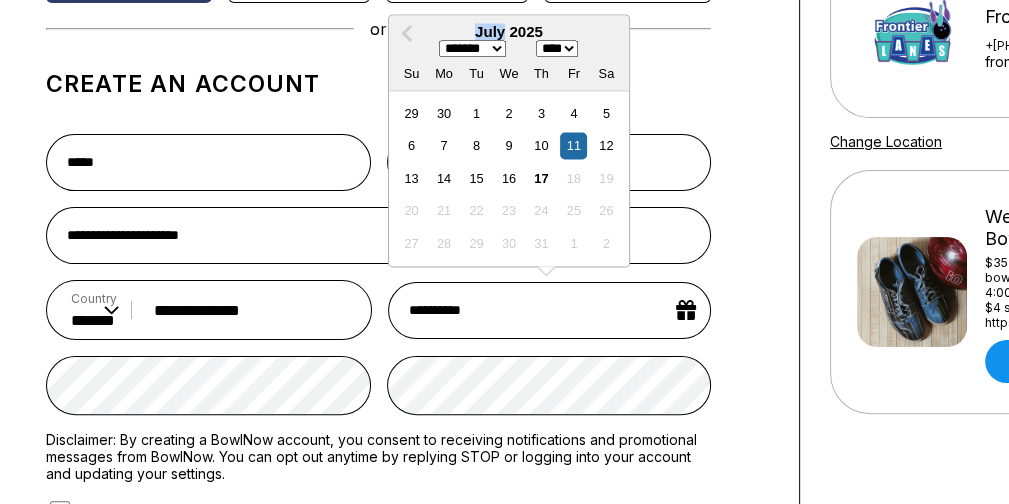 drag, startPoint x: 568, startPoint y: 19, endPoint x: 604, endPoint y: 20, distance: 36.013885 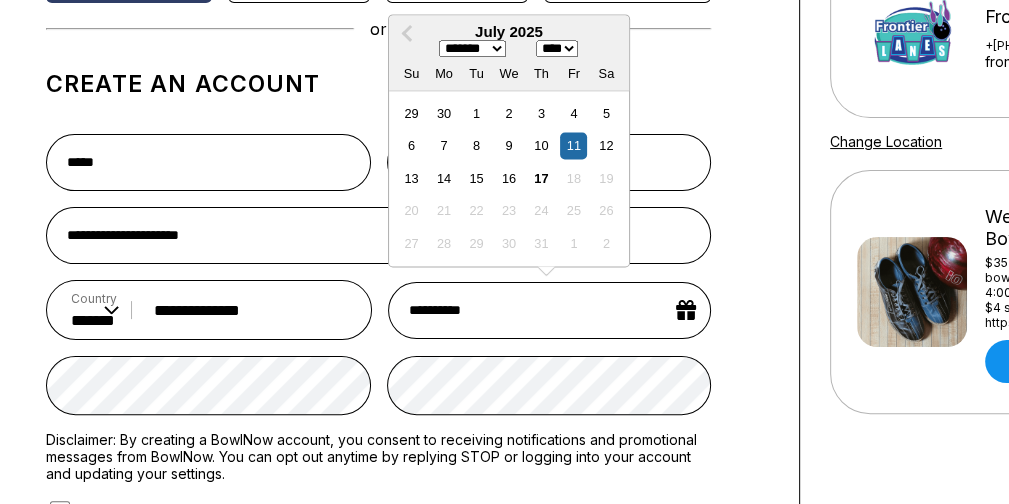 click on "July 2025" at bounding box center [509, 32] 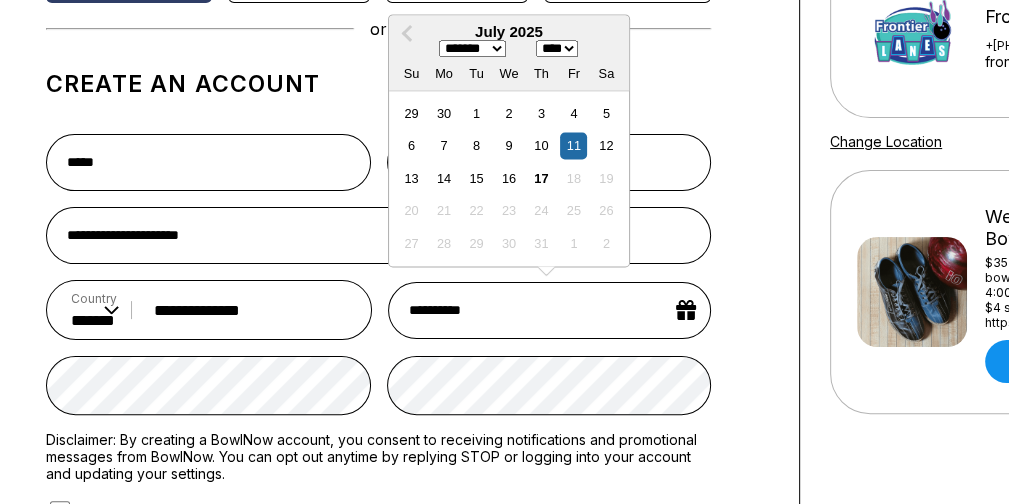 click on "**** **** **** **** **** **** **** **** **** **** **** **** **** **** **** **** **** **** **** **** **** **** **** **** **** **** **** **** **** **** **** **** **** **** **** **** **** **** **** **** **** **** **** **** **** **** **** **** **** **** **** **** **** **** **** **** **** **** **** **** **** **** **** **** **** **** **** **** **** **** **** **** **** **** **** **** **** **** **** **** **** **** **** **** **** **** **** **** **** **** **** **** **** **** **** **** **** **** **** **** **** **** **** **** **** **** **** **** **** **** **** **** **** **** **** **** **** **** **** **** **** **** **** **** **** ****" at bounding box center (557, 49) 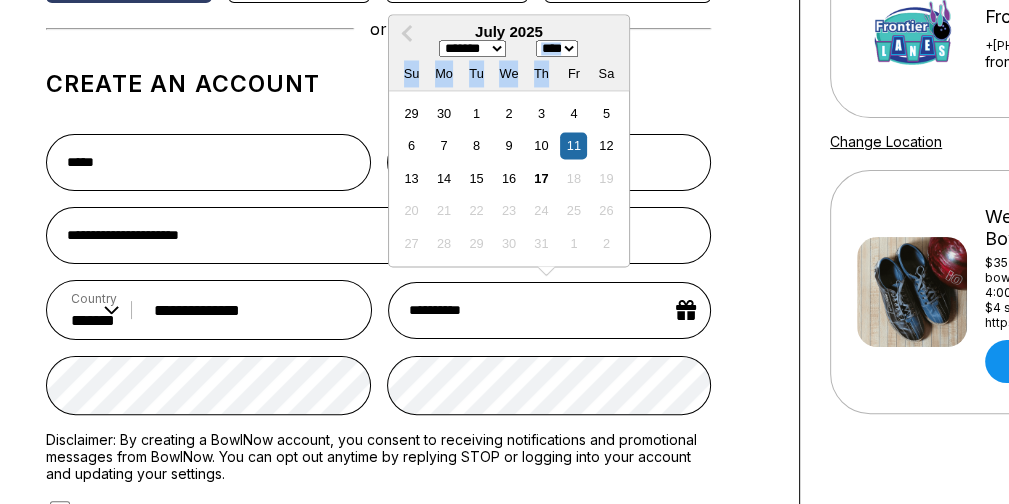 click on "[MONTH] [YEAR] ******* ******** ***** ***** *** **** **** ****** ********* ******* ******** ******** **** **** **** **** **** **** **** **** **** **** **** **** **** **** **** **** **** **** **** **** **** **** **** **** **** **** **** **** **** **** **** **** **** **** **** **** **** **** **** **** **** **** **** **** **** **** **** **** **** **** **** **** **** **** **** **** **** **** **** **** **** **** **** **** **** **** **** **** **** **** **** **** **** **** **** **** **** **** **** **** **** **** **** **** **** **** **** **** **** **** **** **** **** **** **** **** **** **** **** **** **** **** **** **** **** **** **** **** **** **** **** **** **** **** **** **** **** **** **** **** **** **** **** **** Su Mo Tu We Th Fr Sa" at bounding box center [509, 53] 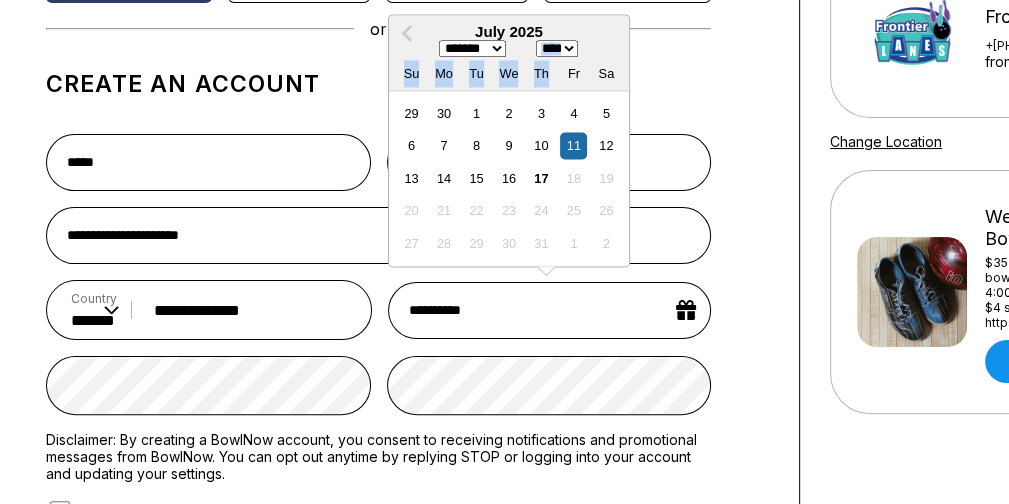 click at bounding box center (559, 35) 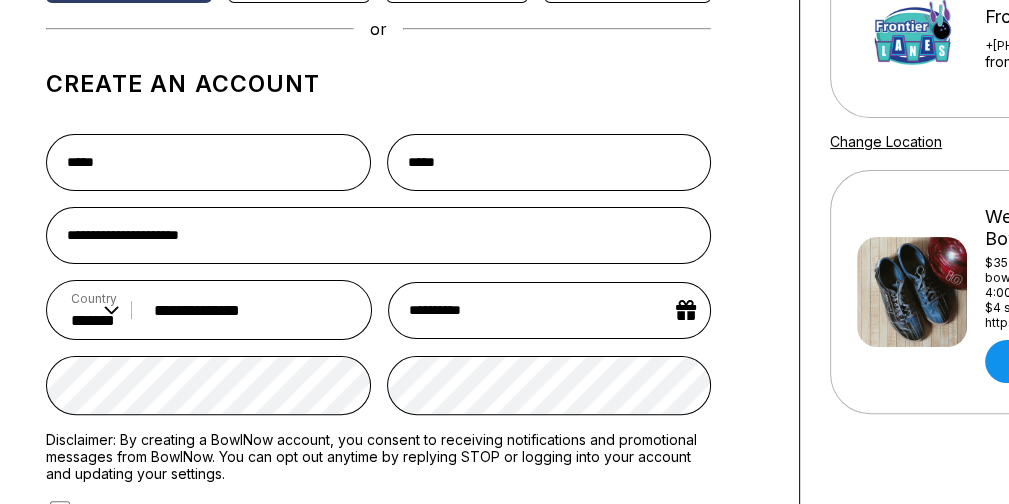 click on "**********" at bounding box center [400, 260] 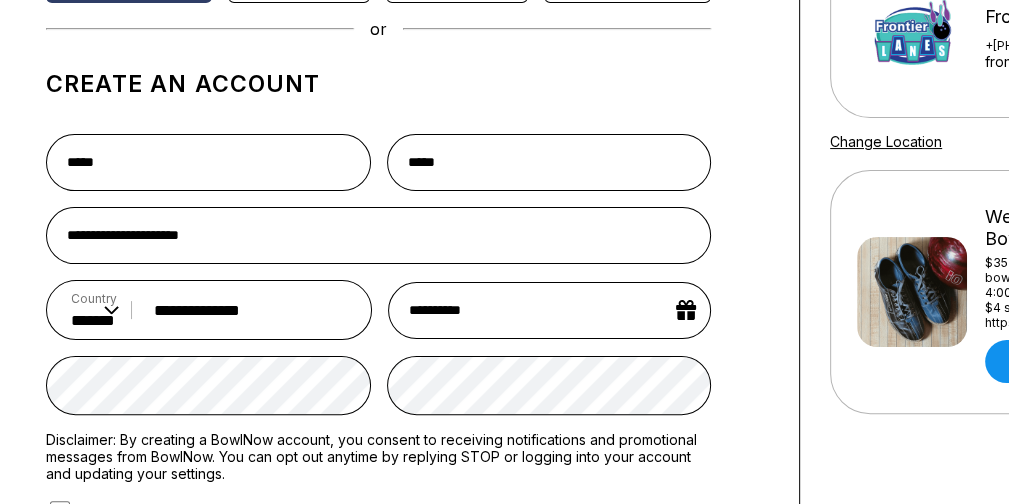 select on "*" 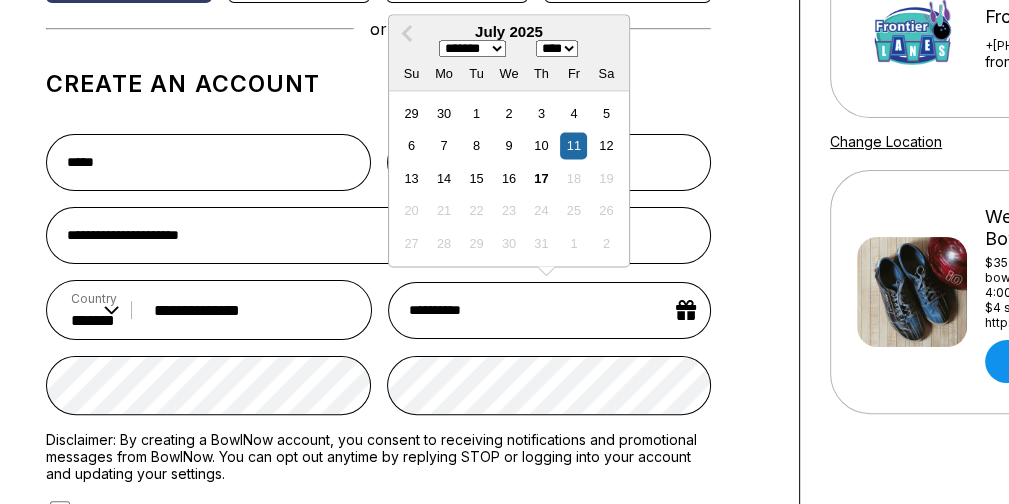 select on "****" 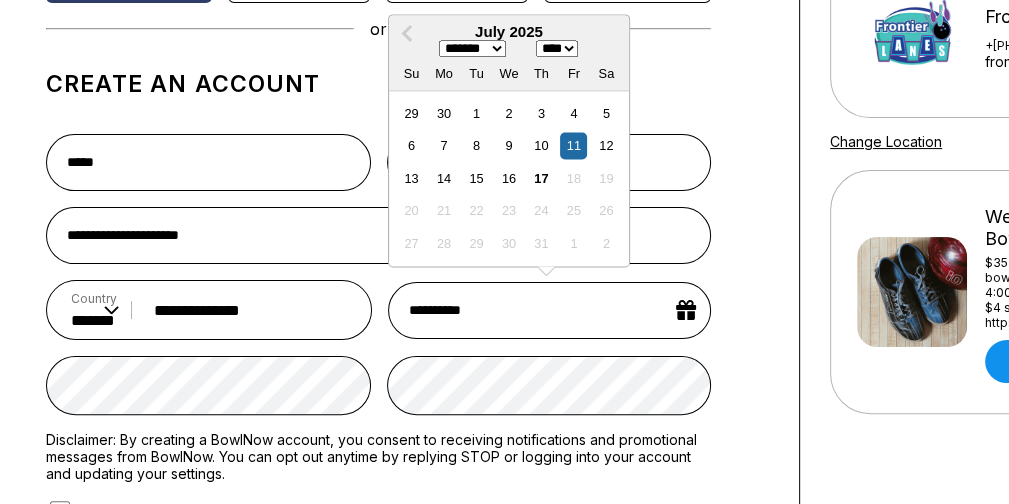click on "**** **** **** **** **** **** **** **** **** **** **** **** **** **** **** **** **** **** **** **** **** **** **** **** **** **** **** **** **** **** **** **** **** **** **** **** **** **** **** **** **** **** **** **** **** **** **** **** **** **** **** **** **** **** **** **** **** **** **** **** **** **** **** **** **** **** **** **** **** **** **** **** **** **** **** **** **** **** **** **** **** **** **** **** **** **** **** **** **** **** **** **** **** **** **** **** **** **** **** **** **** **** **** **** **** **** **** **** **** **** **** **** **** **** **** **** **** **** **** **** **** **** **** **** **** ****" at bounding box center [557, 49] 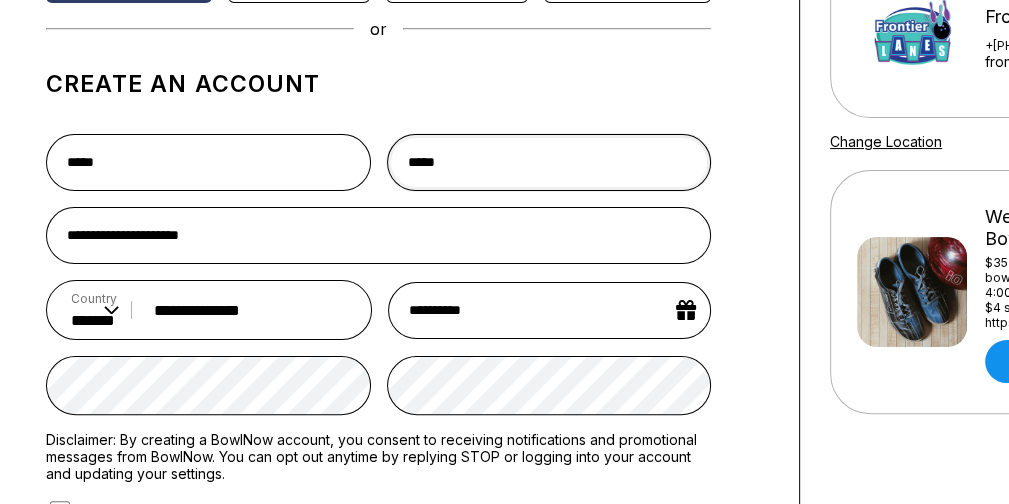 click on "*****" at bounding box center [549, 162] 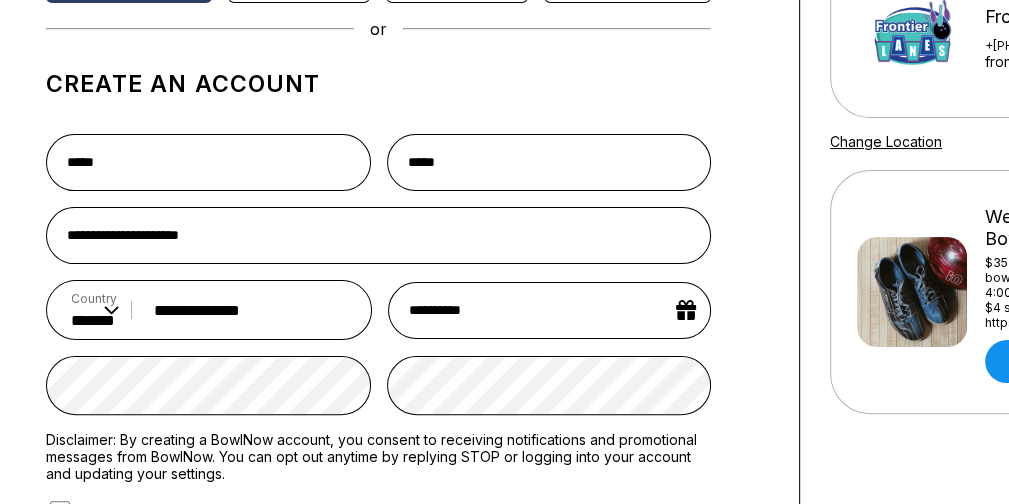 click on "**********" at bounding box center [549, 310] 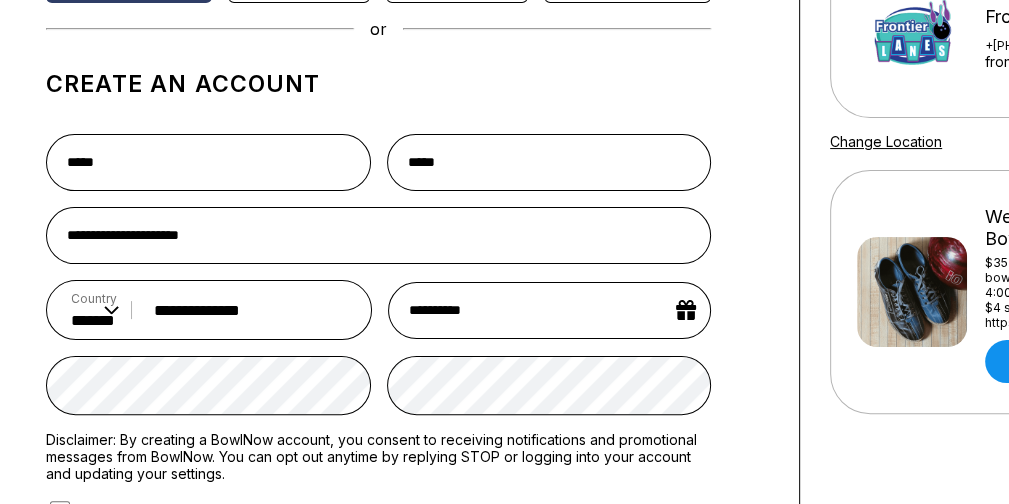 select on "*" 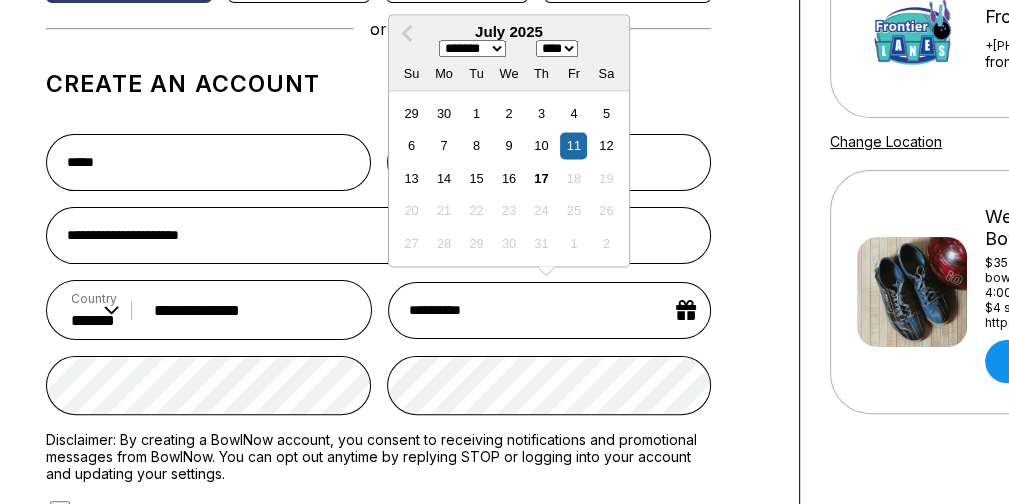 drag, startPoint x: 568, startPoint y: 36, endPoint x: 572, endPoint y: 49, distance: 13.601471 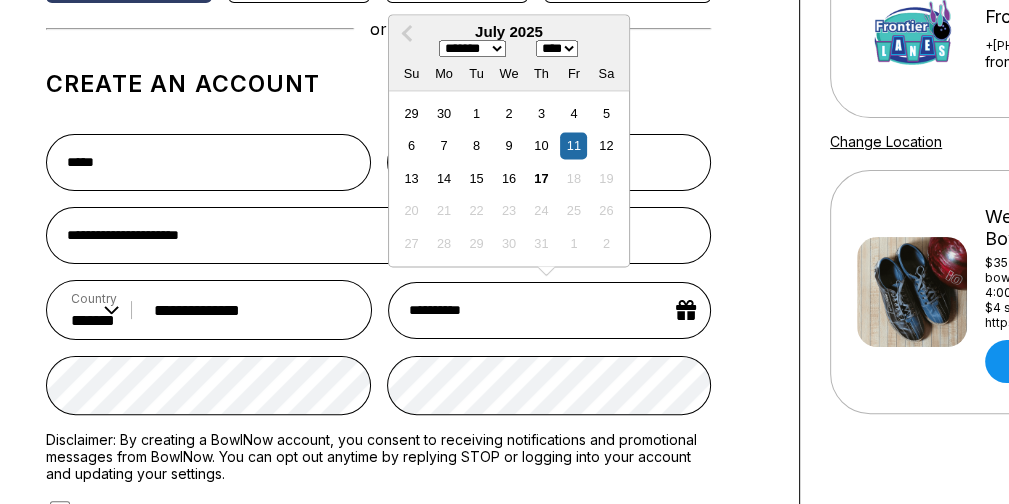 click on "**** **** **** **** **** **** **** **** **** **** **** **** **** **** **** **** **** **** **** **** **** **** **** **** **** **** **** **** **** **** **** **** **** **** **** **** **** **** **** **** **** **** **** **** **** **** **** **** **** **** **** **** **** **** **** **** **** **** **** **** **** **** **** **** **** **** **** **** **** **** **** **** **** **** **** **** **** **** **** **** **** **** **** **** **** **** **** **** **** **** **** **** **** **** **** **** **** **** **** **** **** **** **** **** **** **** **** **** **** **** **** **** **** **** **** **** **** **** **** **** **** **** **** **** **** ****" at bounding box center [557, 49] 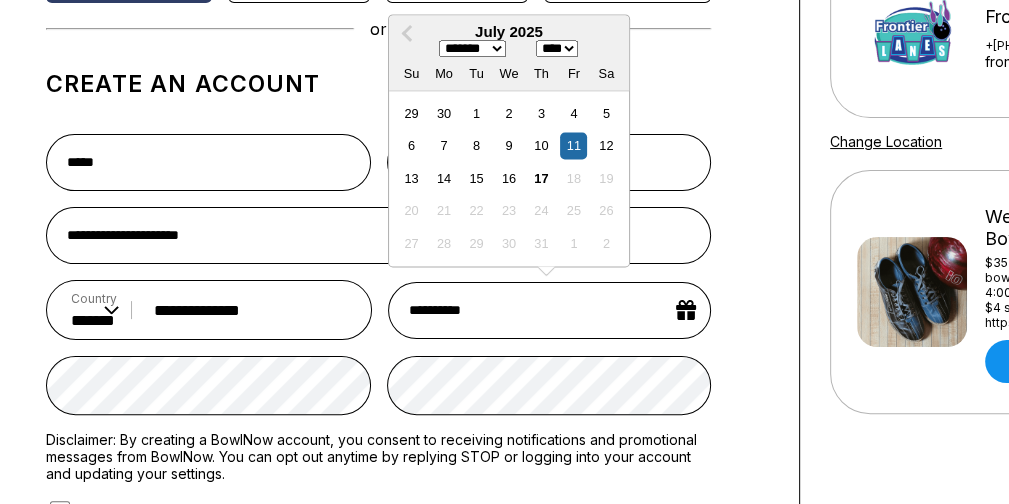 click on "**** **** **** **** **** **** **** **** **** **** **** **** **** **** **** **** **** **** **** **** **** **** **** **** **** **** **** **** **** **** **** **** **** **** **** **** **** **** **** **** **** **** **** **** **** **** **** **** **** **** **** **** **** **** **** **** **** **** **** **** **** **** **** **** **** **** **** **** **** **** **** **** **** **** **** **** **** **** **** **** **** **** **** **** **** **** **** **** **** **** **** **** **** **** **** **** **** **** **** **** **** **** **** **** **** **** **** **** **** **** **** **** **** **** **** **** **** **** **** **** **** **** **** **** **** ****" at bounding box center (557, 49) 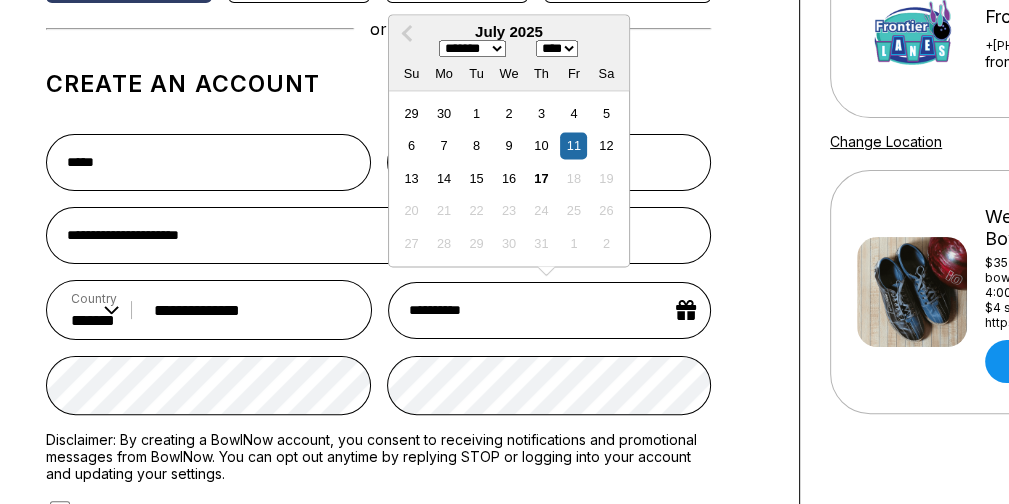 click on "**** **** **** **** **** **** **** **** **** **** **** **** **** **** **** **** **** **** **** **** **** **** **** **** **** **** **** **** **** **** **** **** **** **** **** **** **** **** **** **** **** **** **** **** **** **** **** **** **** **** **** **** **** **** **** **** **** **** **** **** **** **** **** **** **** **** **** **** **** **** **** **** **** **** **** **** **** **** **** **** **** **** **** **** **** **** **** **** **** **** **** **** **** **** **** **** **** **** **** **** **** **** **** **** **** **** **** **** **** **** **** **** **** **** **** **** **** **** **** **** **** **** **** **** **** ****" at bounding box center (557, 49) 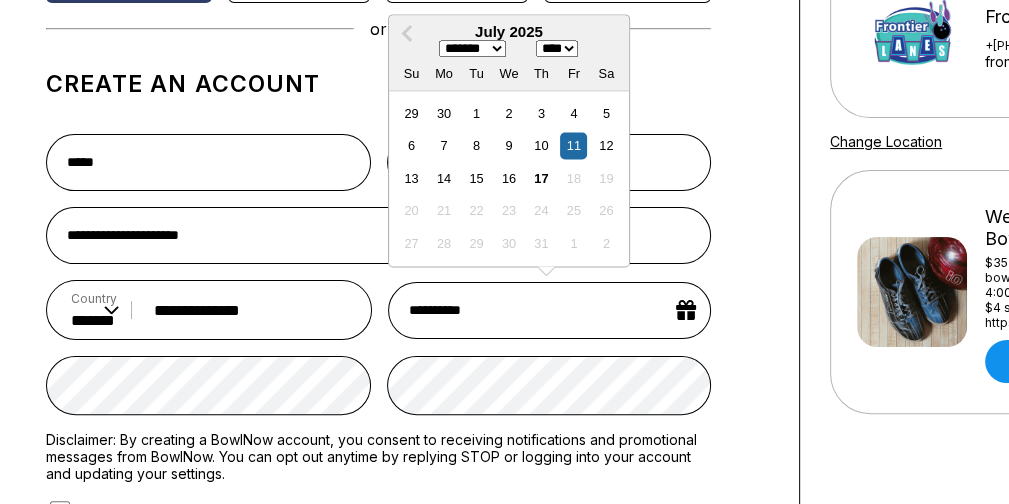 click on "**** **** **** **** **** **** **** **** **** **** **** **** **** **** **** **** **** **** **** **** **** **** **** **** **** **** **** **** **** **** **** **** **** **** **** **** **** **** **** **** **** **** **** **** **** **** **** **** **** **** **** **** **** **** **** **** **** **** **** **** **** **** **** **** **** **** **** **** **** **** **** **** **** **** **** **** **** **** **** **** **** **** **** **** **** **** **** **** **** **** **** **** **** **** **** **** **** **** **** **** **** **** **** **** **** **** **** **** **** **** **** **** **** **** **** **** **** **** **** **** **** **** **** **** **** ****" at bounding box center (557, 49) 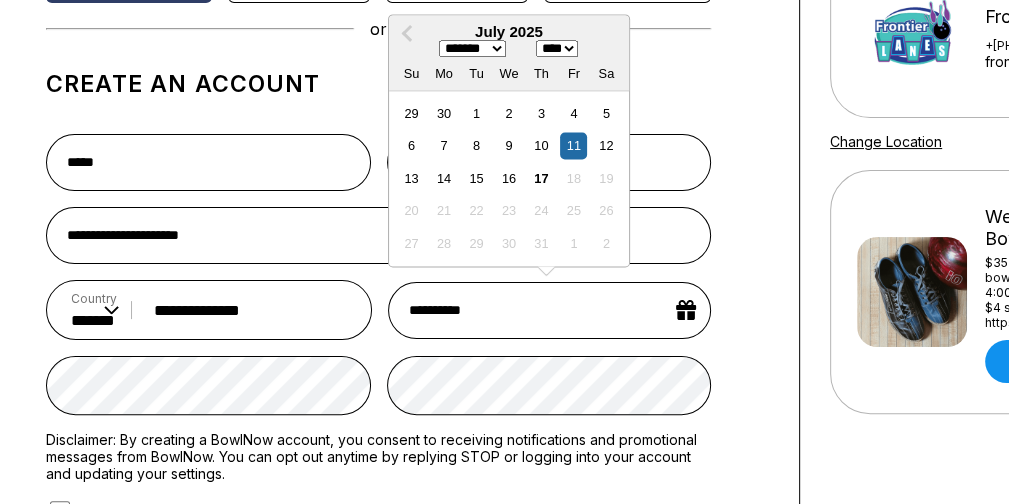 click on "**** **** **** **** **** **** **** **** **** **** **** **** **** **** **** **** **** **** **** **** **** **** **** **** **** **** **** **** **** **** **** **** **** **** **** **** **** **** **** **** **** **** **** **** **** **** **** **** **** **** **** **** **** **** **** **** **** **** **** **** **** **** **** **** **** **** **** **** **** **** **** **** **** **** **** **** **** **** **** **** **** **** **** **** **** **** **** **** **** **** **** **** **** **** **** **** **** **** **** **** **** **** **** **** **** **** **** **** **** **** **** **** **** **** **** **** **** **** **** **** **** **** **** **** **** ****" at bounding box center [557, 49] 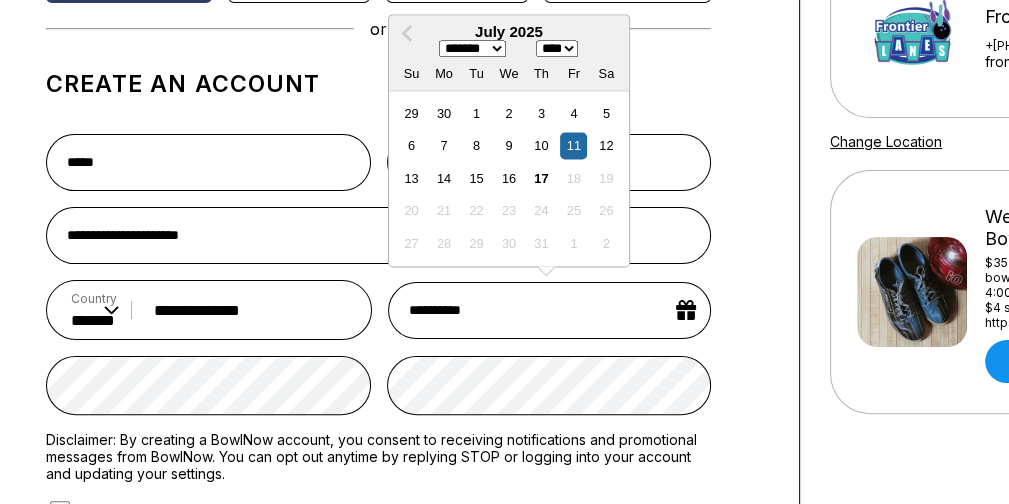 click on "**** **** **** **** **** **** **** **** **** **** **** **** **** **** **** **** **** **** **** **** **** **** **** **** **** **** **** **** **** **** **** **** **** **** **** **** **** **** **** **** **** **** **** **** **** **** **** **** **** **** **** **** **** **** **** **** **** **** **** **** **** **** **** **** **** **** **** **** **** **** **** **** **** **** **** **** **** **** **** **** **** **** **** **** **** **** **** **** **** **** **** **** **** **** **** **** **** **** **** **** **** **** **** **** **** **** **** **** **** **** **** **** **** **** **** **** **** **** **** **** **** **** **** **** **** ****" at bounding box center [557, 49] 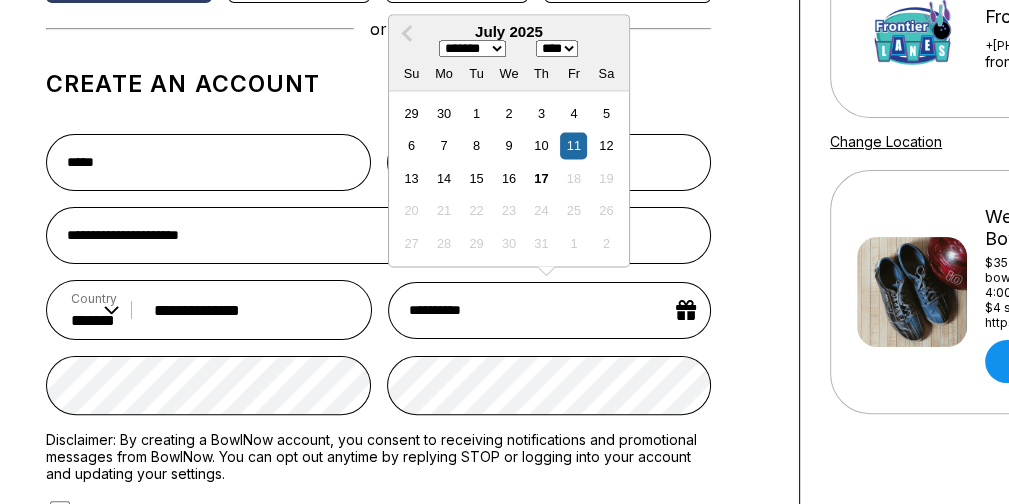 click on "**** **** **** **** **** **** **** **** **** **** **** **** **** **** **** **** **** **** **** **** **** **** **** **** **** **** **** **** **** **** **** **** **** **** **** **** **** **** **** **** **** **** **** **** **** **** **** **** **** **** **** **** **** **** **** **** **** **** **** **** **** **** **** **** **** **** **** **** **** **** **** **** **** **** **** **** **** **** **** **** **** **** **** **** **** **** **** **** **** **** **** **** **** **** **** **** **** **** **** **** **** **** **** **** **** **** **** **** **** **** **** **** **** **** **** **** **** **** **** **** **** **** **** **** **** ****" at bounding box center [557, 49] 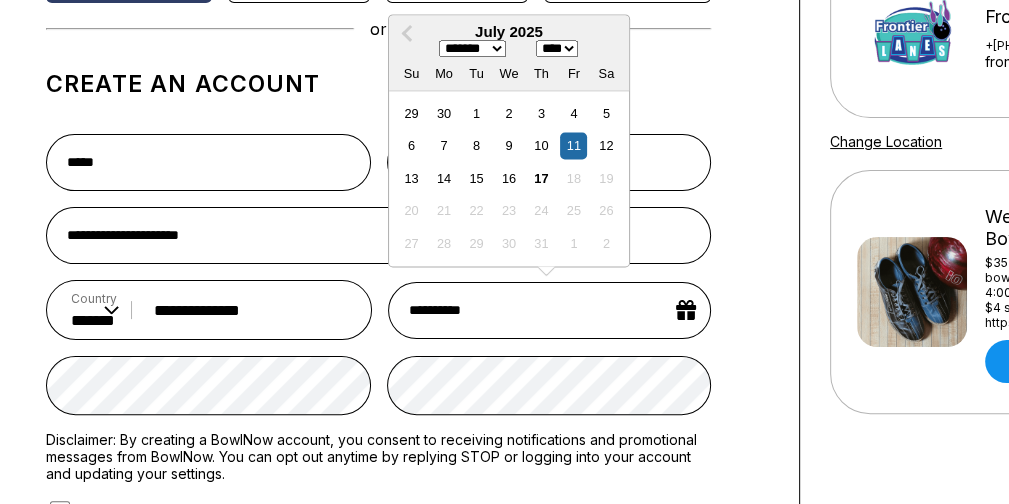 click on "**** **** **** **** **** **** **** **** **** **** **** **** **** **** **** **** **** **** **** **** **** **** **** **** **** **** **** **** **** **** **** **** **** **** **** **** **** **** **** **** **** **** **** **** **** **** **** **** **** **** **** **** **** **** **** **** **** **** **** **** **** **** **** **** **** **** **** **** **** **** **** **** **** **** **** **** **** **** **** **** **** **** **** **** **** **** **** **** **** **** **** **** **** **** **** **** **** **** **** **** **** **** **** **** **** **** **** **** **** **** **** **** **** **** **** **** **** **** **** **** **** **** **** **** **** ****" at bounding box center [557, 49] 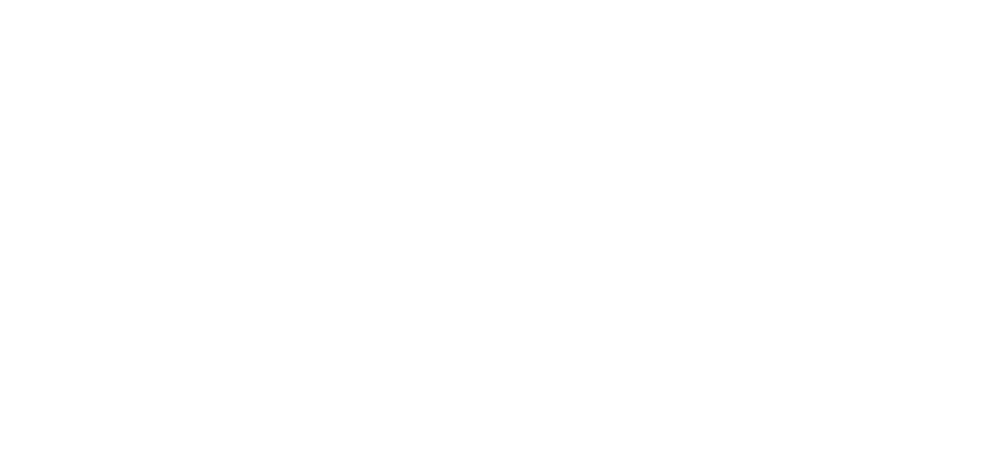 scroll, scrollTop: 0, scrollLeft: 0, axis: both 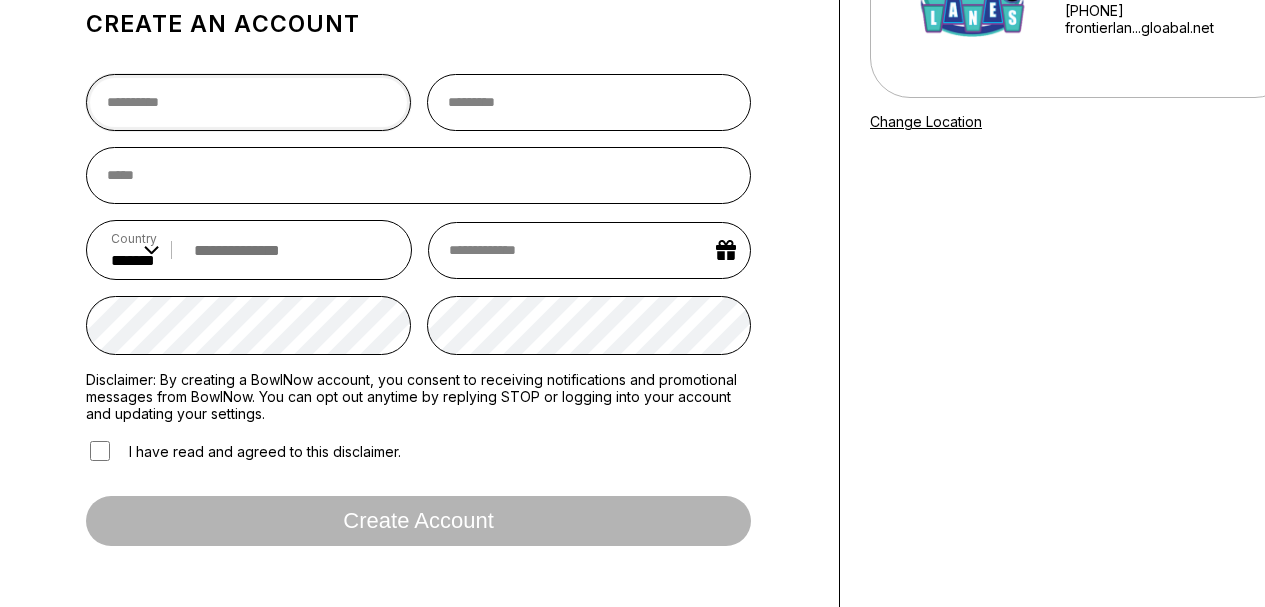 click at bounding box center (248, 102) 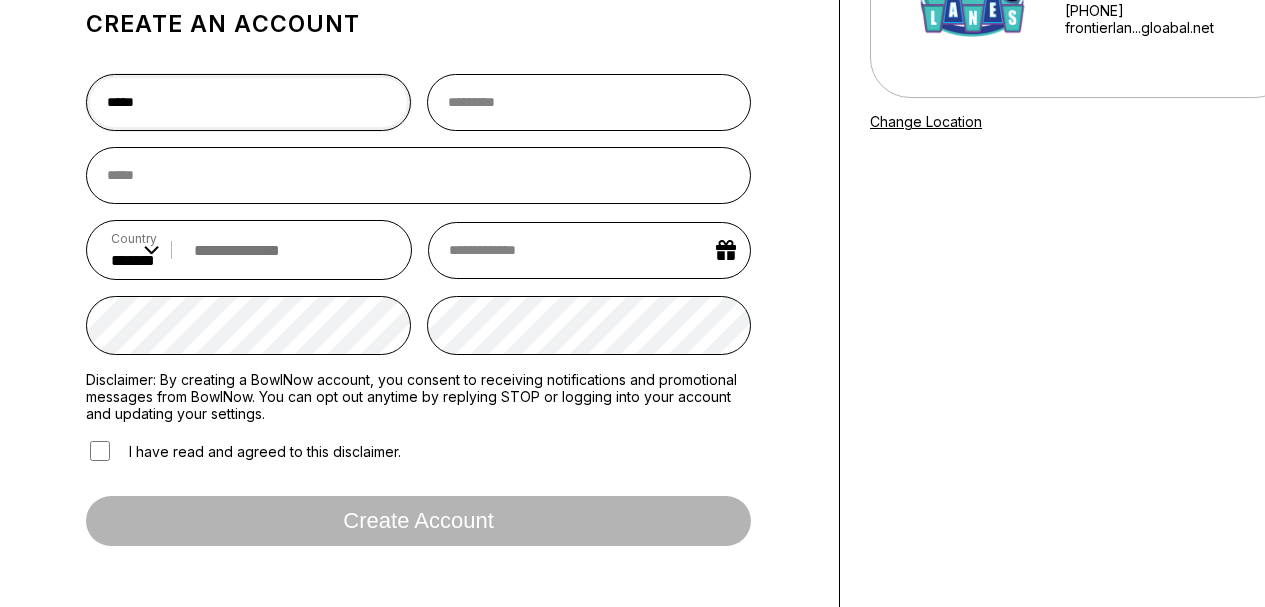 type on "*****" 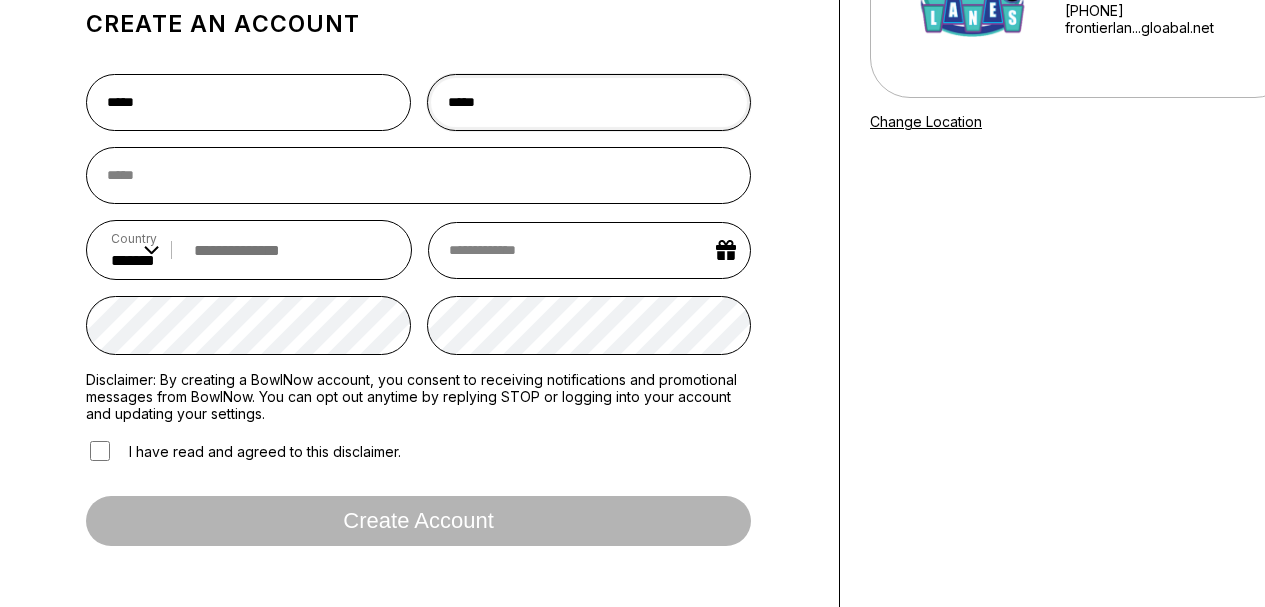 type on "*****" 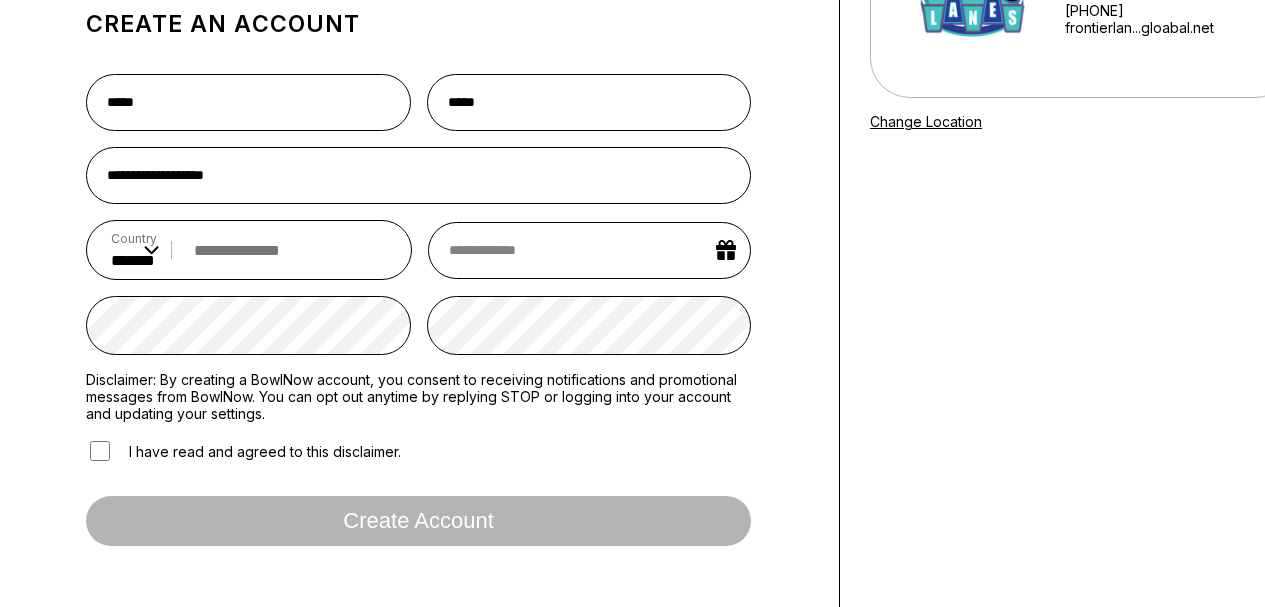 click on "Country ** * *** ** * *** ** * *** ** * ** ** * * ** * * ** * *** ** * *** ** * *** ** * ** ** * * ** * ** ** * ** ** * *** ** * *** ** * *** ** * *** ** * * ** * *** ** * ** ** * *** ** * *** ** * *** ** * *** ** * *** ** * *** ** * * ** * *** ** * *** ** * *** ** * ** ** * * ** * *** ** * *** ** * *** ** * *** ** * * ** * ** ** * *** ** * *** ** * *** ** * ** ** * *** ** * *** ** * ** ** * *** ** * ** ** * ** ** * *** ** * ** ** * *** ** * *** ** * ** ** * *** ** * *** ** * ** ** * *** ** * ** ** * * ** * * ** * *** ** * *** ** * *** ** * ** ** * *** ** * *** ** * ** ** * *** ** * *** ** * *** ** * *** ** * *** ** * *** ** * ** ** * *** ** * ** ** * * ** * *** ** * *** ** * ** ** * *** ** * *** ** * *** ** * *** ** * *** ** * *** ** * *** ** * ** ** * *** ** * * ** * *** ** * *** ** * *** ** * *** ** * *** ** * *** ** * ** ** * ** ** * *** ** * *** ** * ** ** * ** ** * *** ** * *** ** * ** ** * *** ** * ** ** * ** ** * * ** * *** ** * ** ** * *** ** * *** ** * *** ** * *** ** * *** ** * * ** * *** ** * ** *" at bounding box center (249, 250) 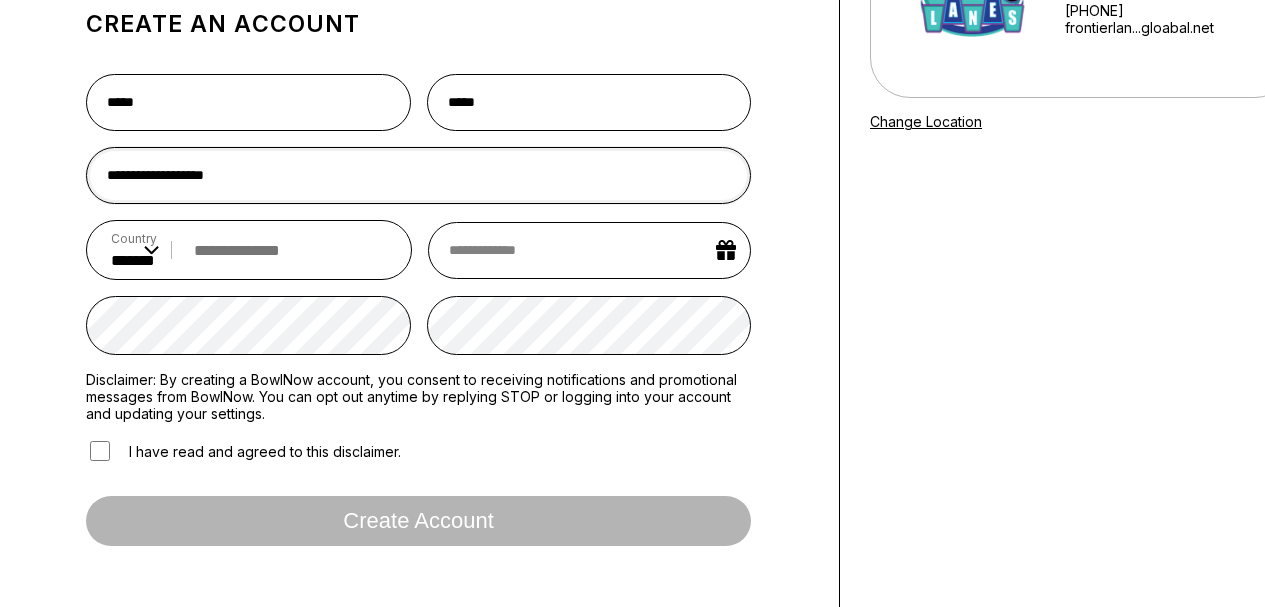 click on "**********" at bounding box center (418, 175) 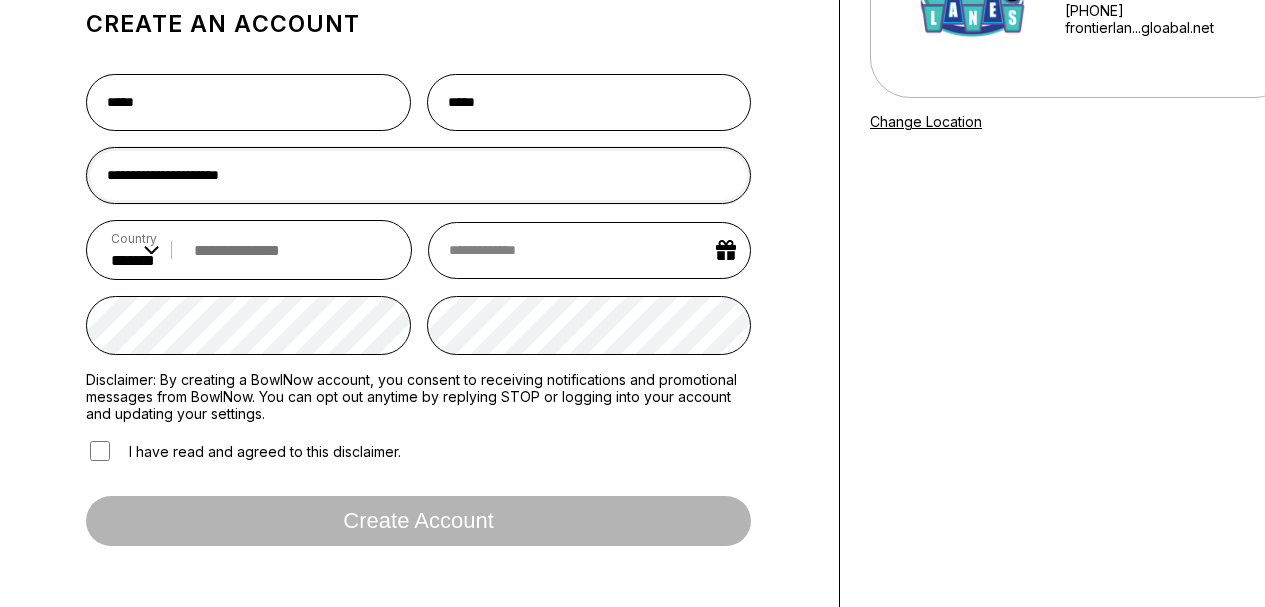 type on "**********" 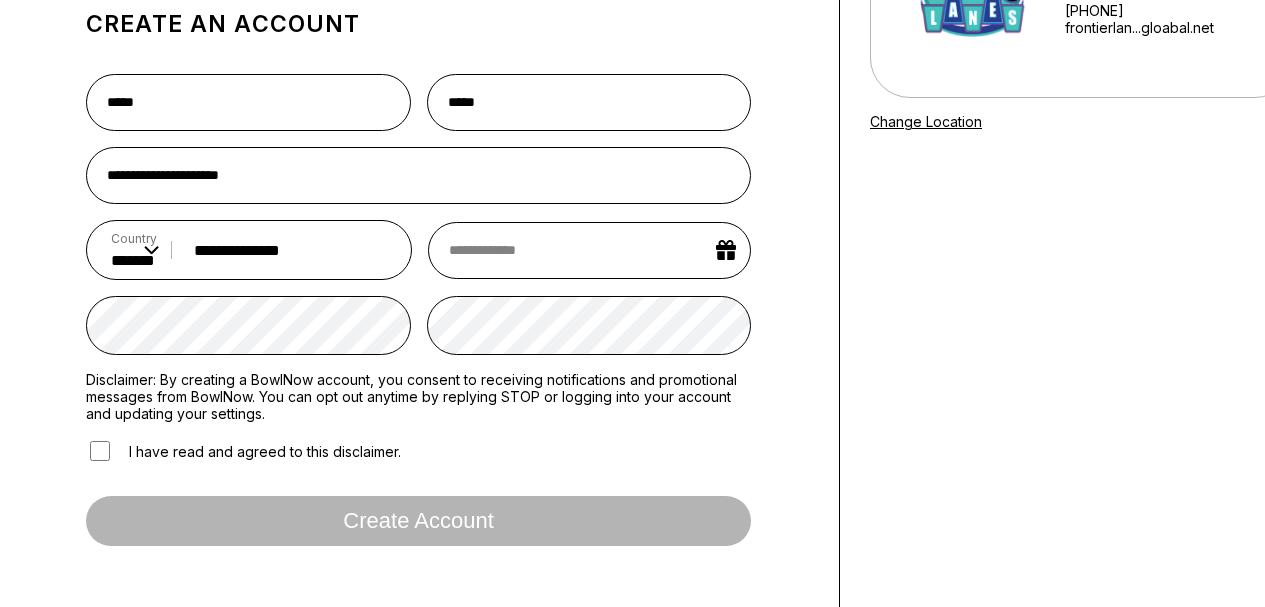 type on "**********" 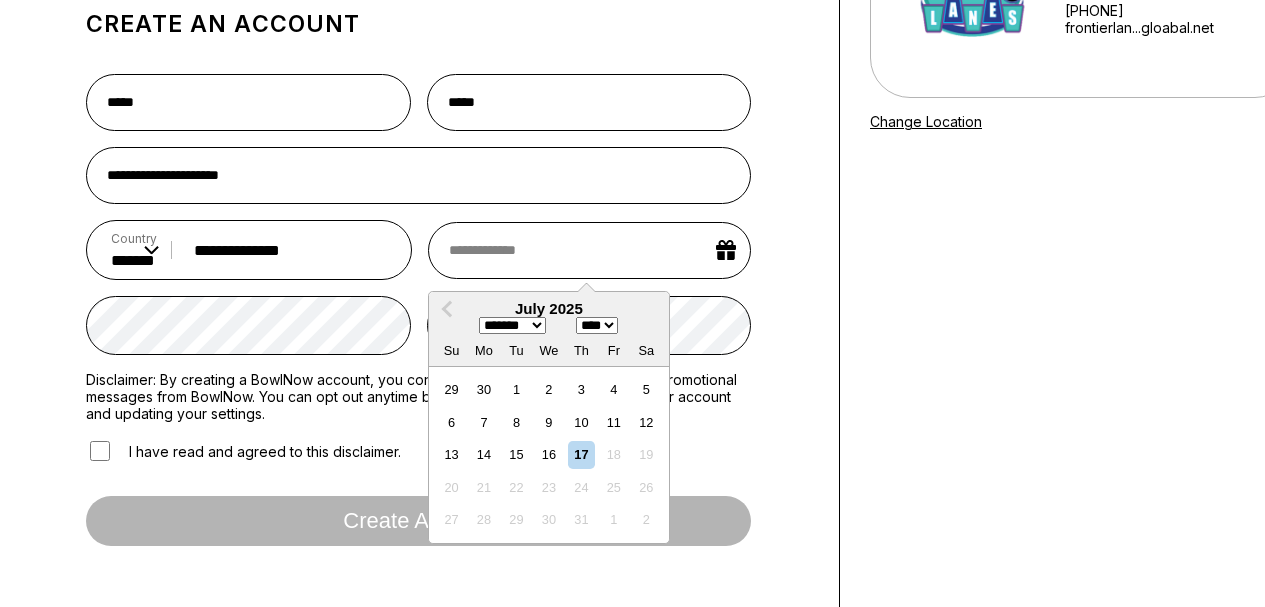 click at bounding box center (589, 250) 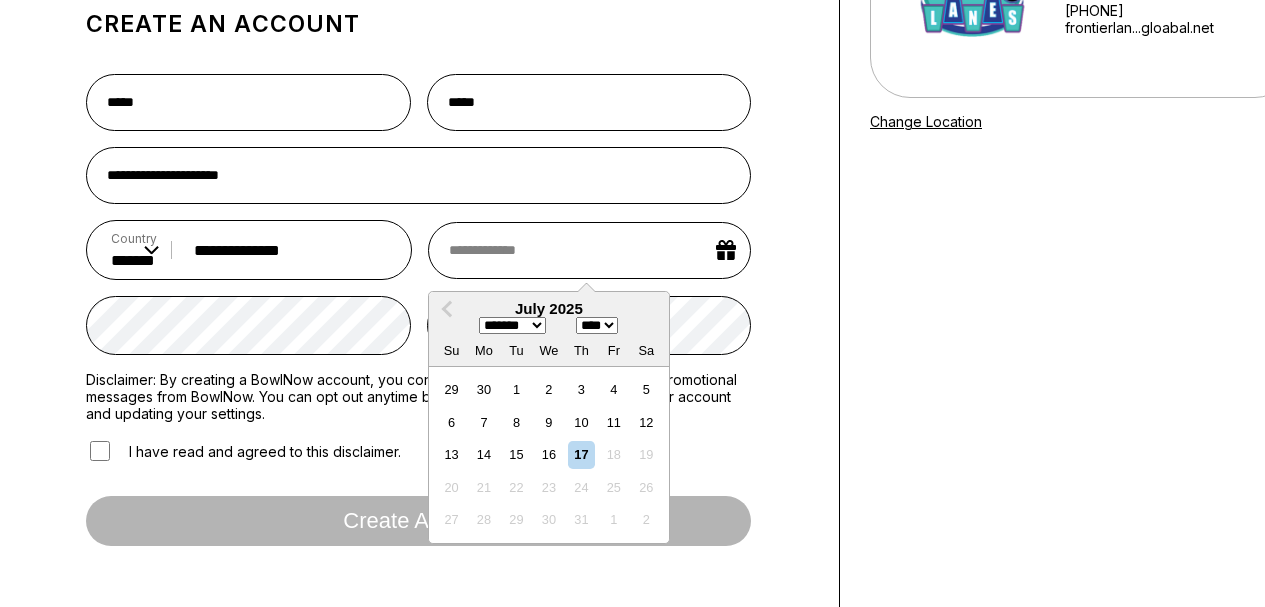 select on "****" 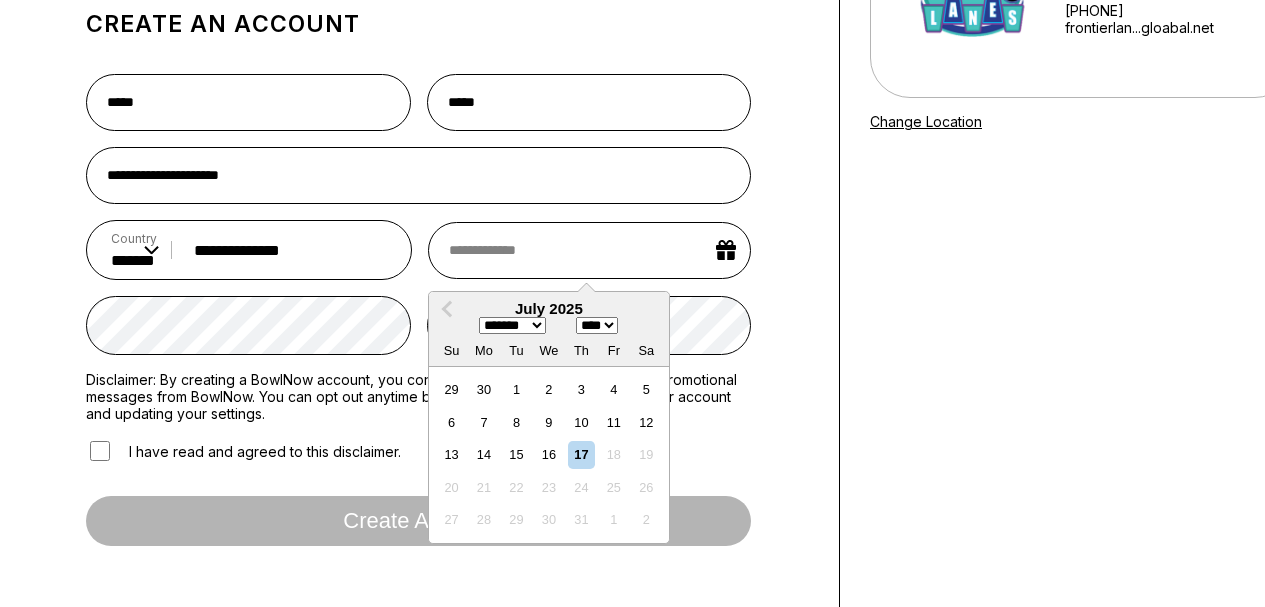 click on "**** **** **** **** **** **** **** **** **** **** **** **** **** **** **** **** **** **** **** **** **** **** **** **** **** **** **** **** **** **** **** **** **** **** **** **** **** **** **** **** **** **** **** **** **** **** **** **** **** **** **** **** **** **** **** **** **** **** **** **** **** **** **** **** **** **** **** **** **** **** **** **** **** **** **** **** **** **** **** **** **** **** **** **** **** **** **** **** **** **** **** **** **** **** **** **** **** **** **** **** **** **** **** **** **** **** **** **** **** **** **** **** **** **** **** **** **** **** **** **** **** **** **** **** **** ****" at bounding box center [597, 325] 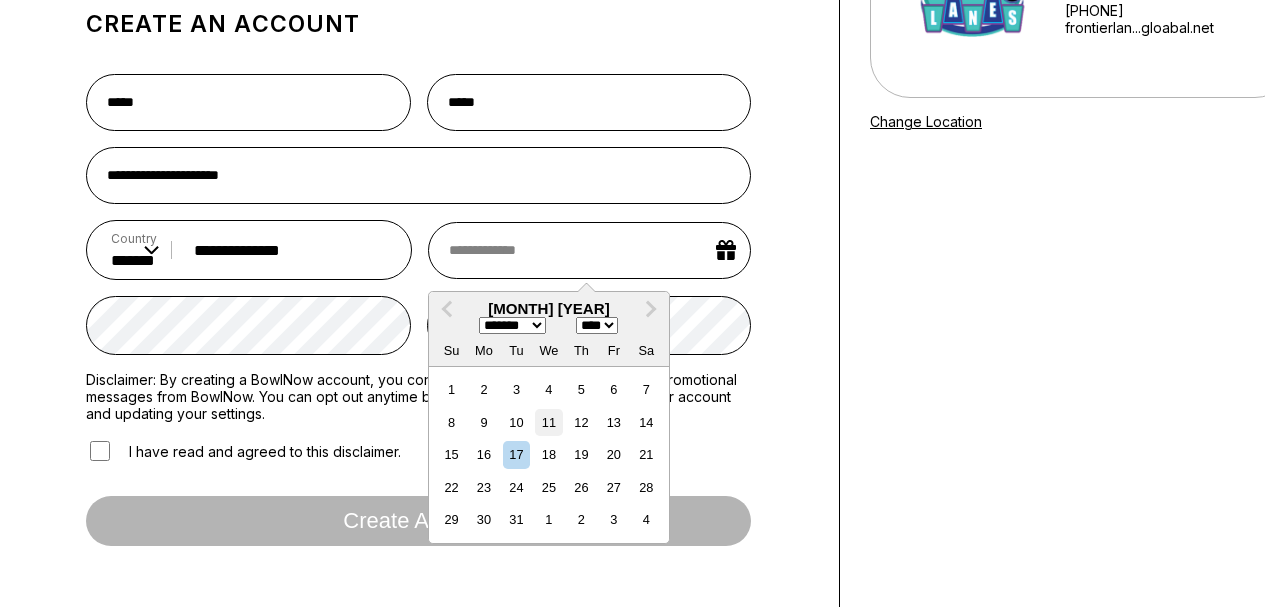 click on "11" at bounding box center [548, 422] 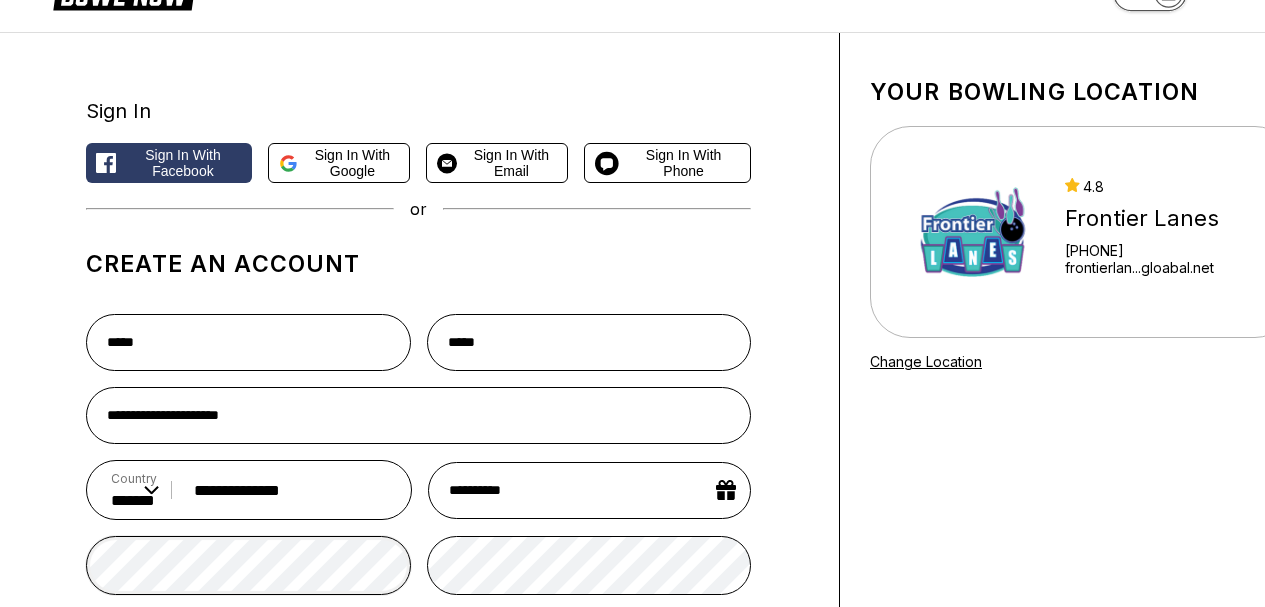 scroll, scrollTop: 0, scrollLeft: 0, axis: both 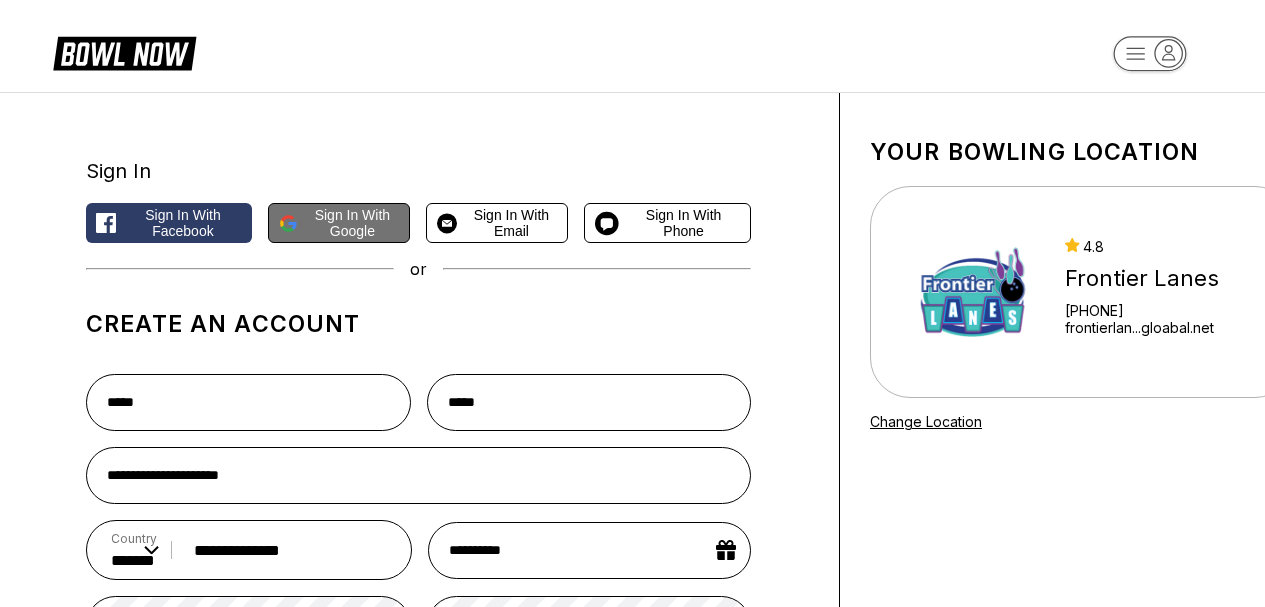 click on "Sign in with Google" at bounding box center [339, 223] 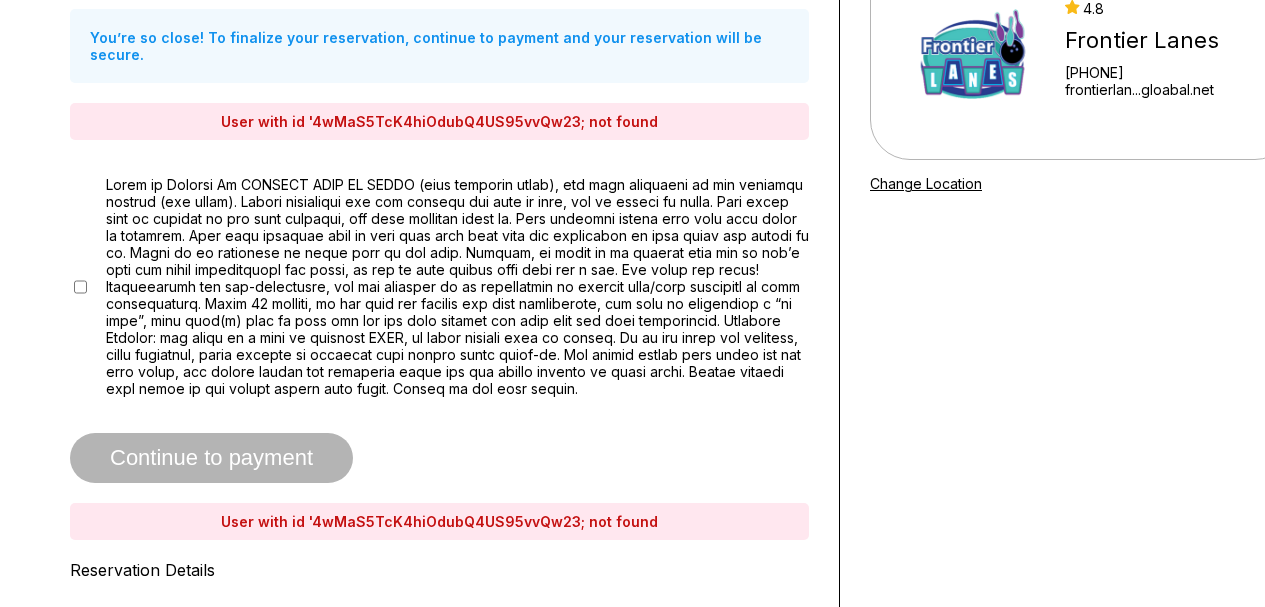 scroll, scrollTop: 240, scrollLeft: 0, axis: vertical 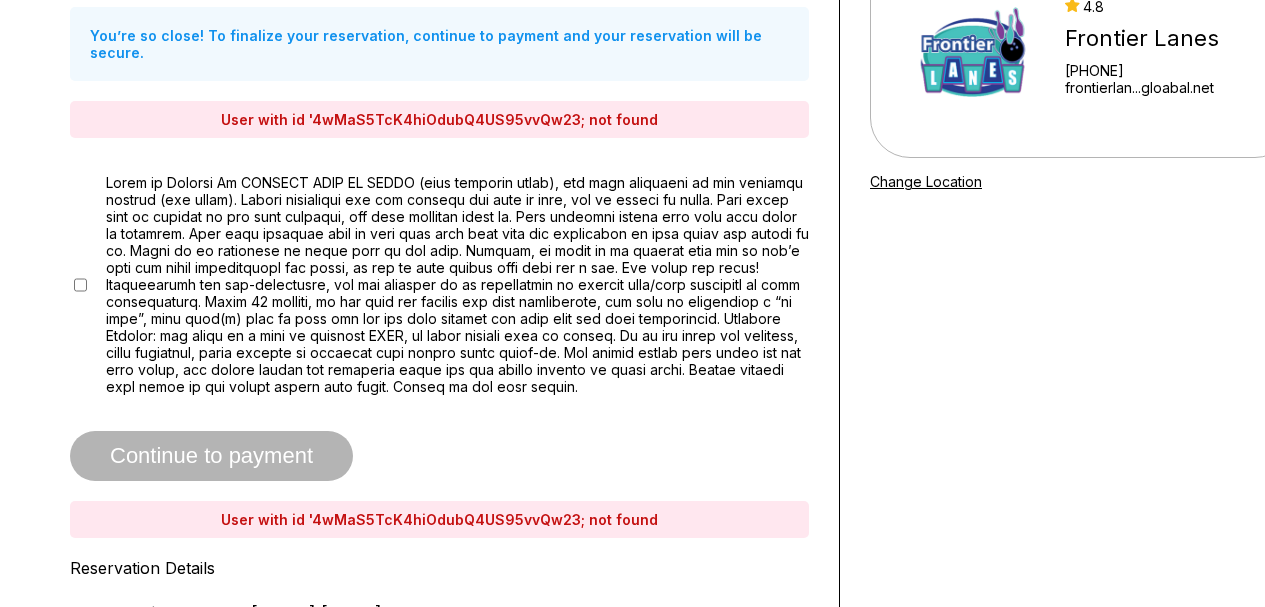 click at bounding box center (439, 284) 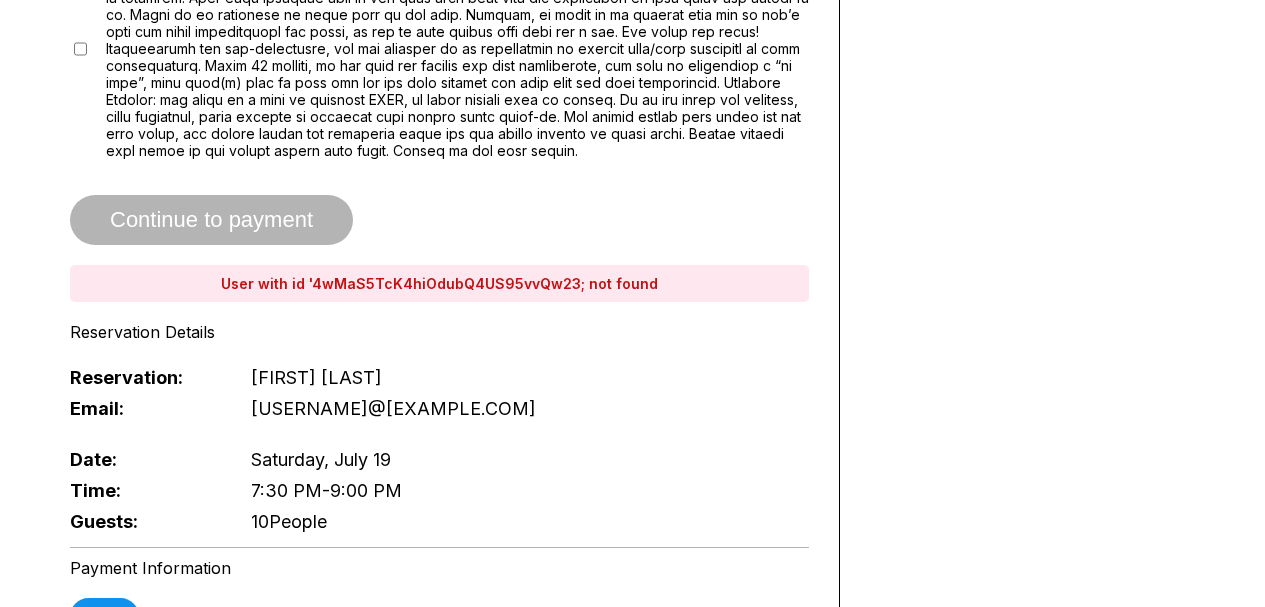scroll, scrollTop: 840, scrollLeft: 0, axis: vertical 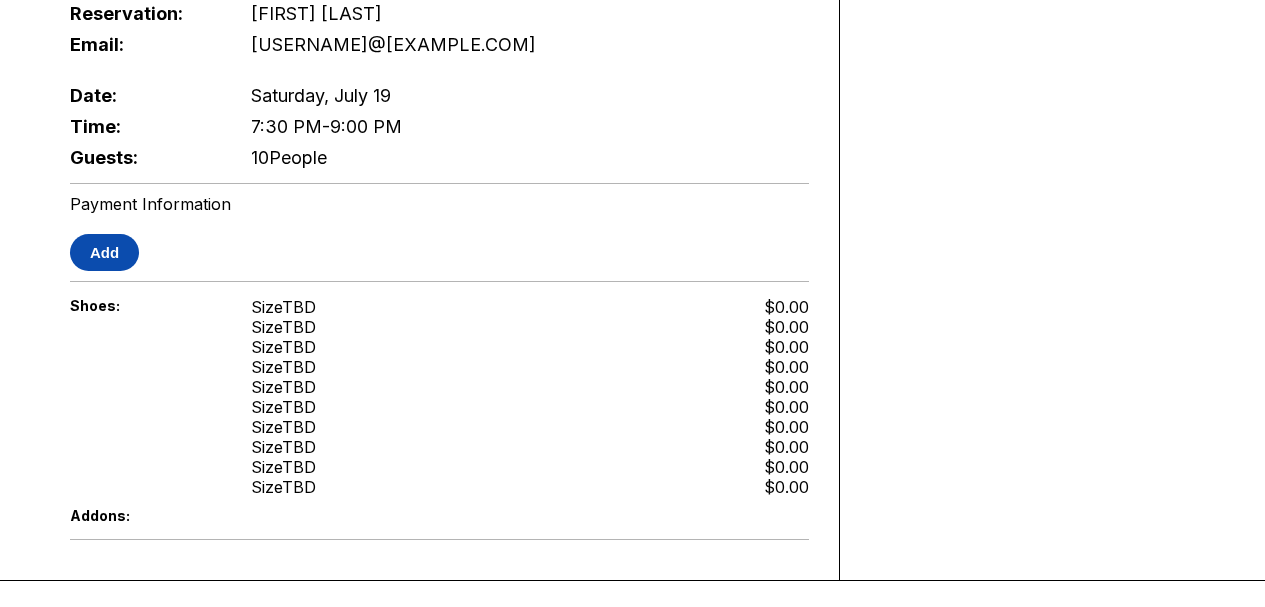 click on "Add" at bounding box center [104, 252] 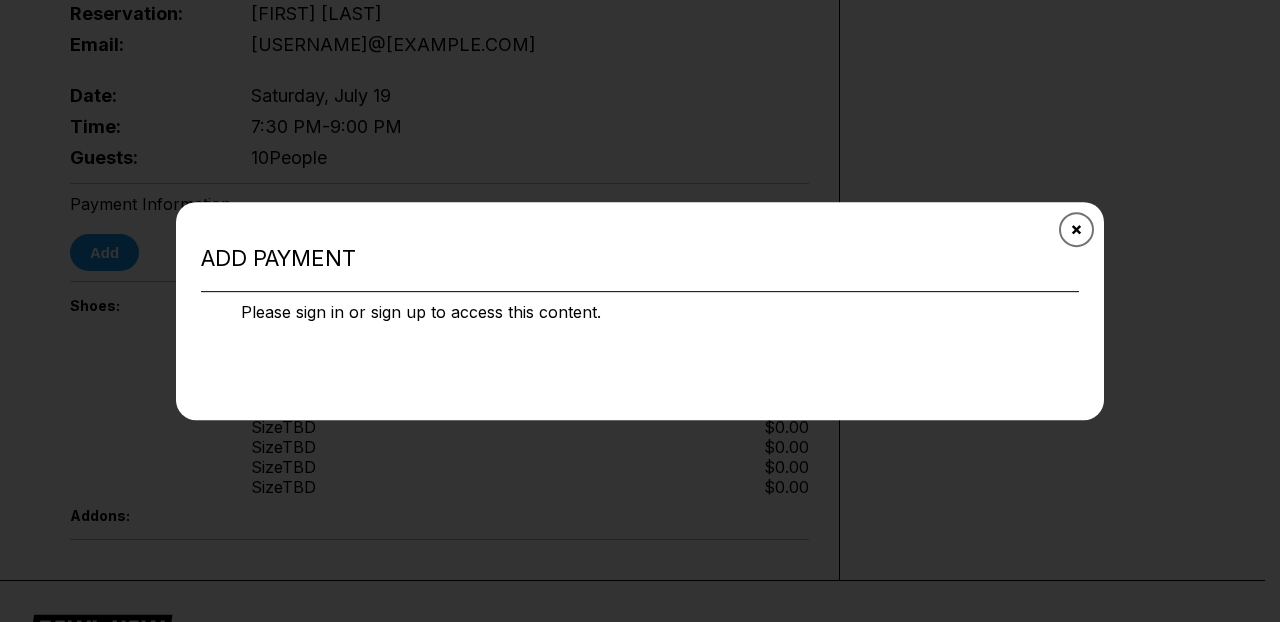 click at bounding box center (1076, 229) 